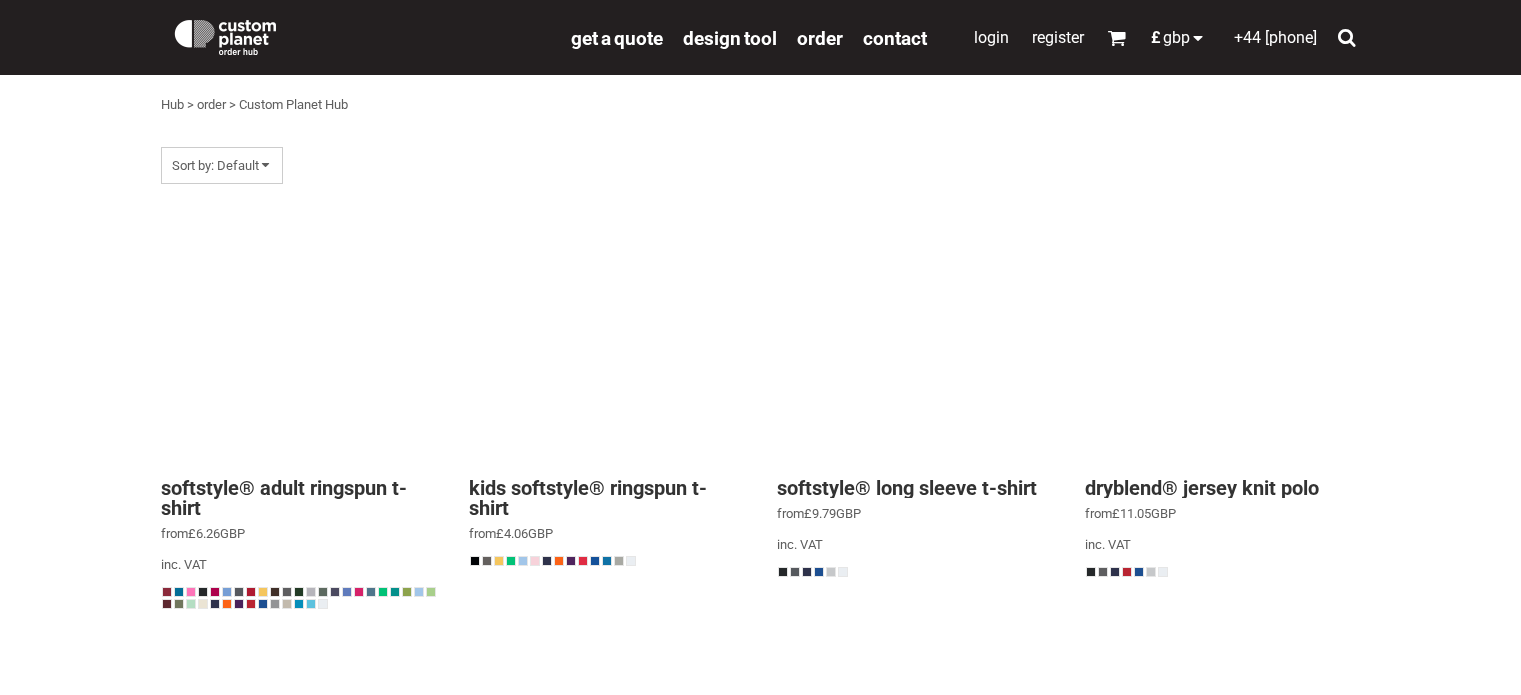 scroll, scrollTop: 0, scrollLeft: 0, axis: both 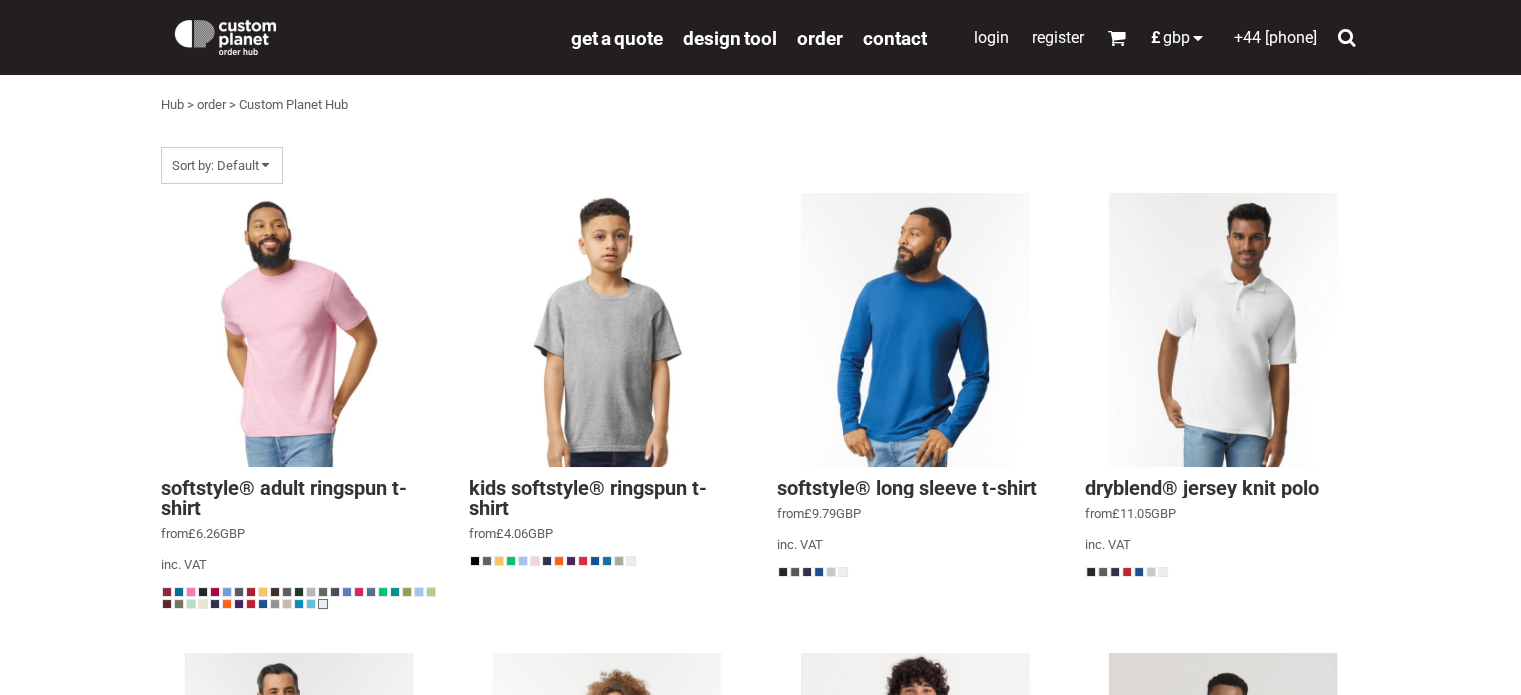 click at bounding box center [323, 604] 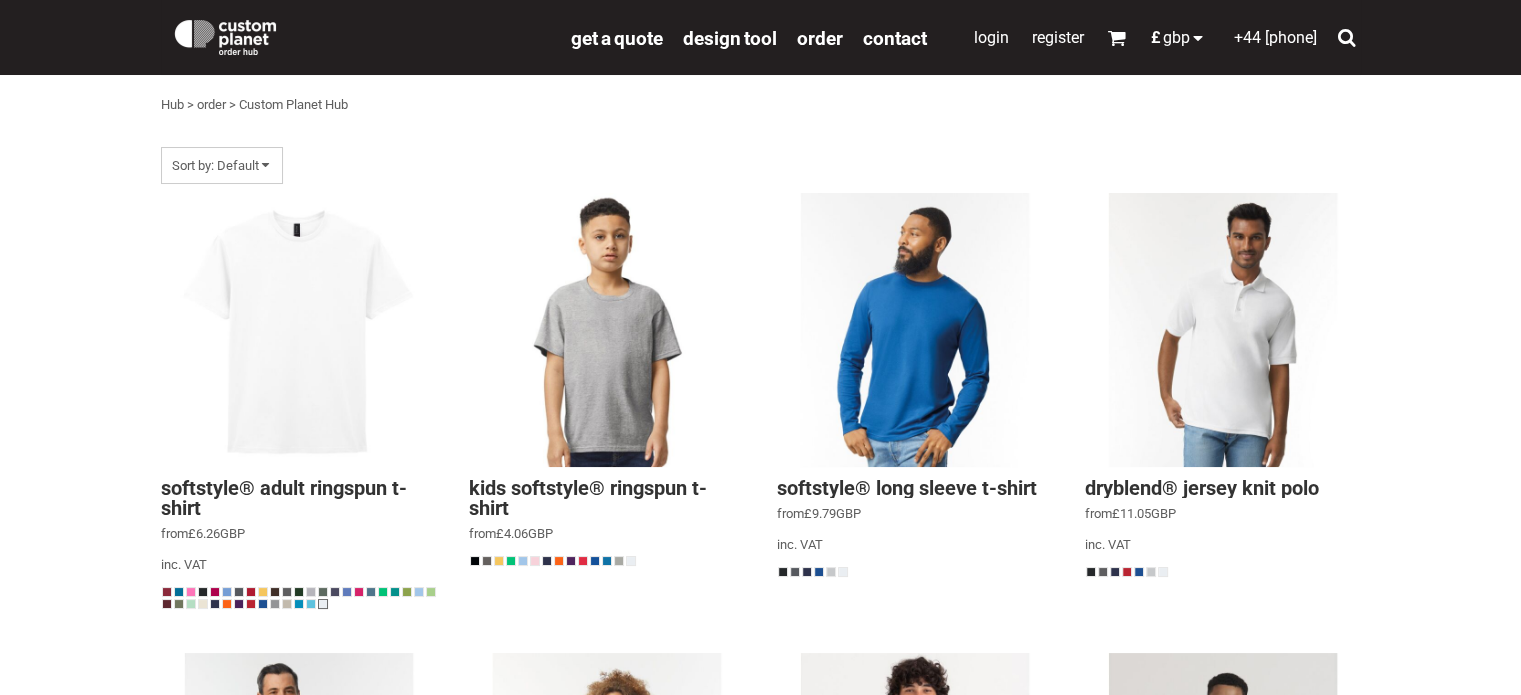 click on "Softstyle® Adult Ringspun T-shirt" at bounding box center (284, 498) 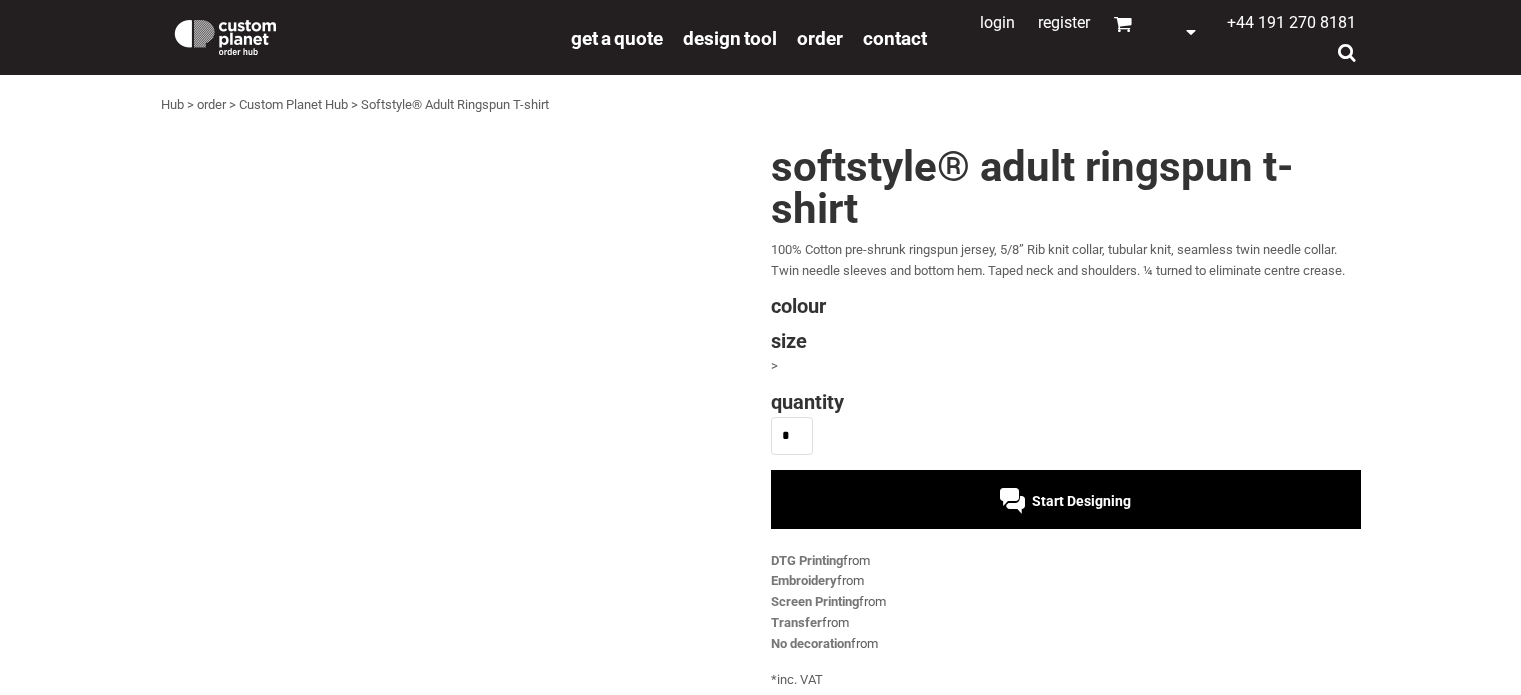 scroll, scrollTop: 0, scrollLeft: 0, axis: both 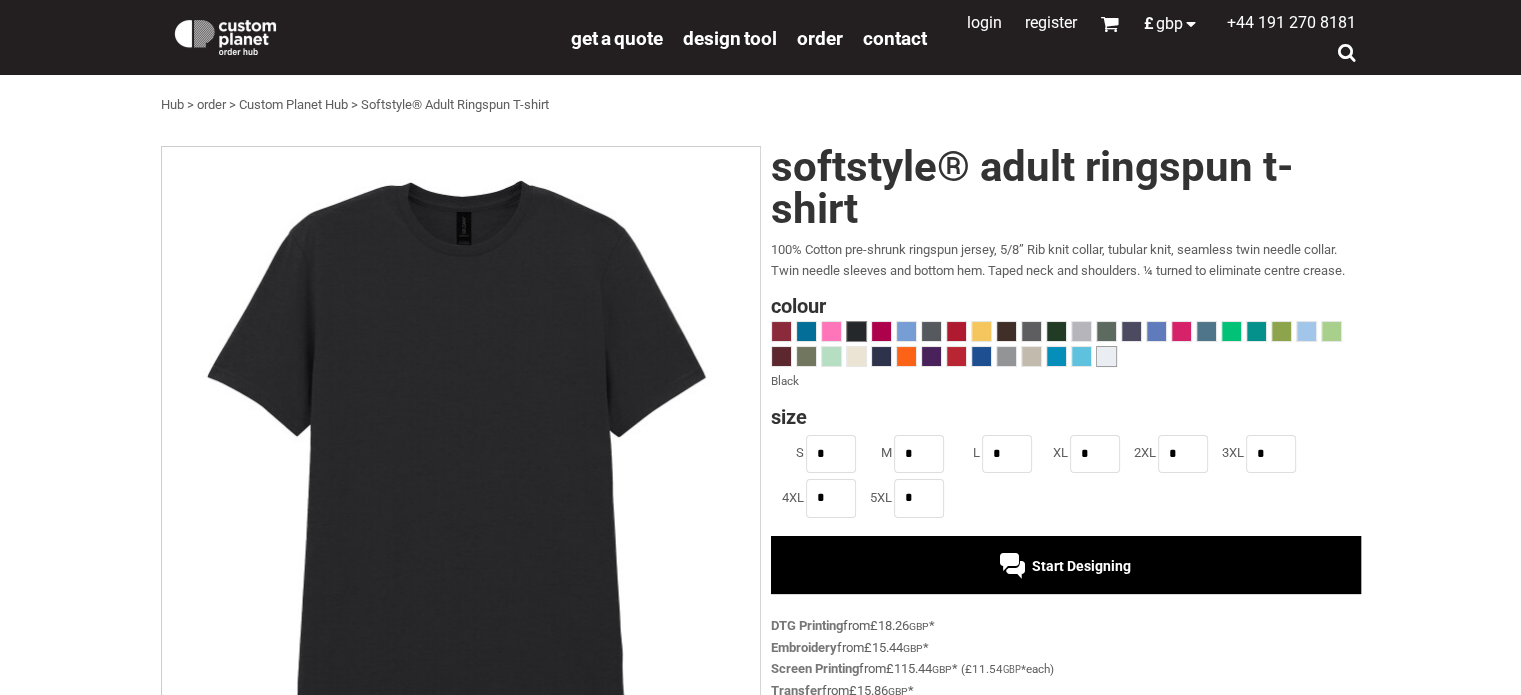 click at bounding box center (1106, 356) 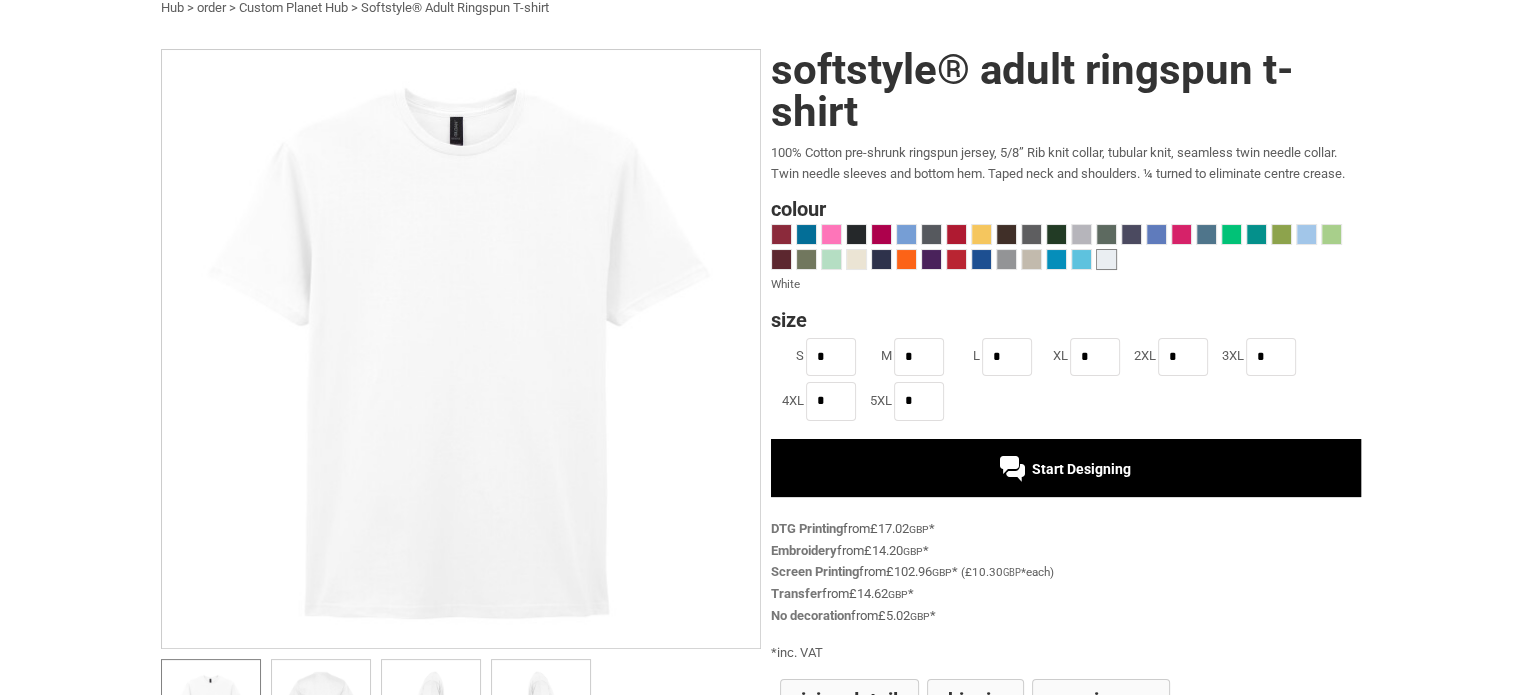 scroll, scrollTop: 99, scrollLeft: 0, axis: vertical 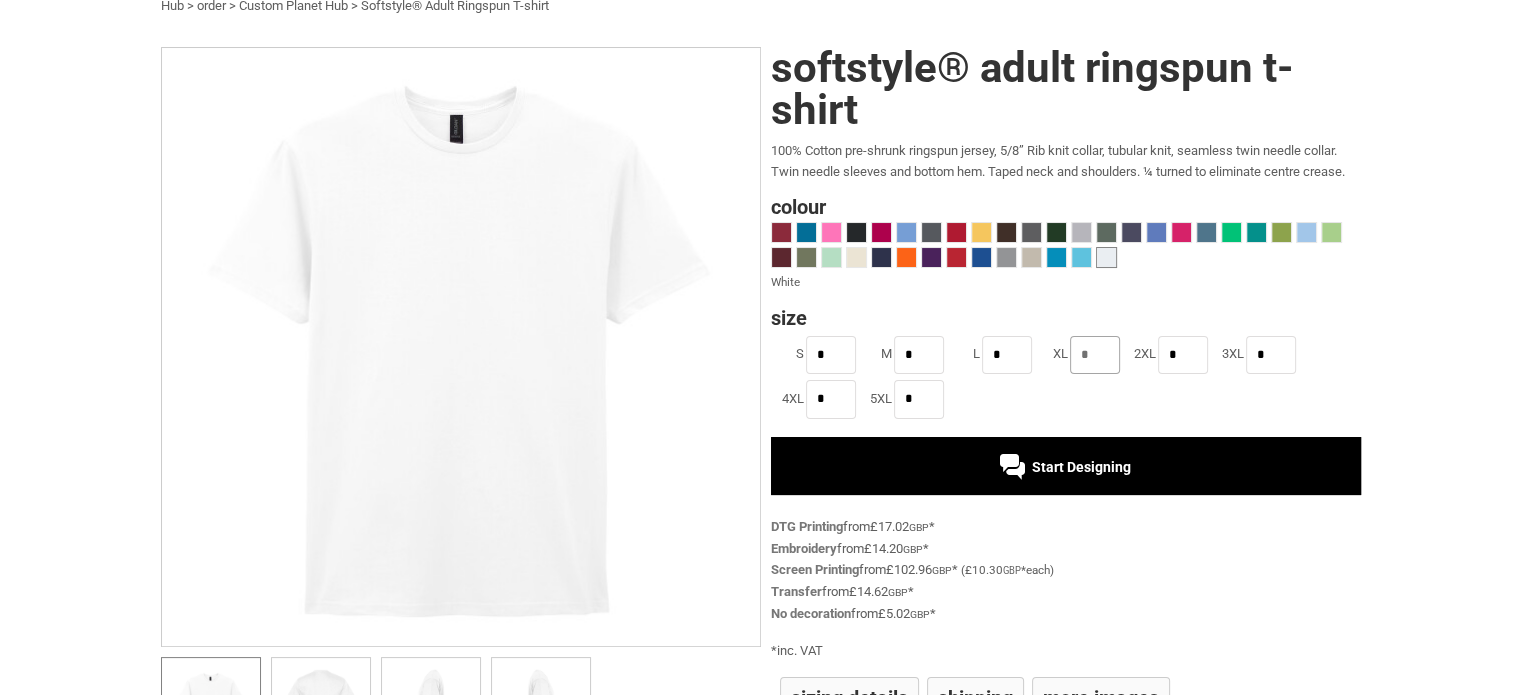 click on "*" at bounding box center (1095, 355) 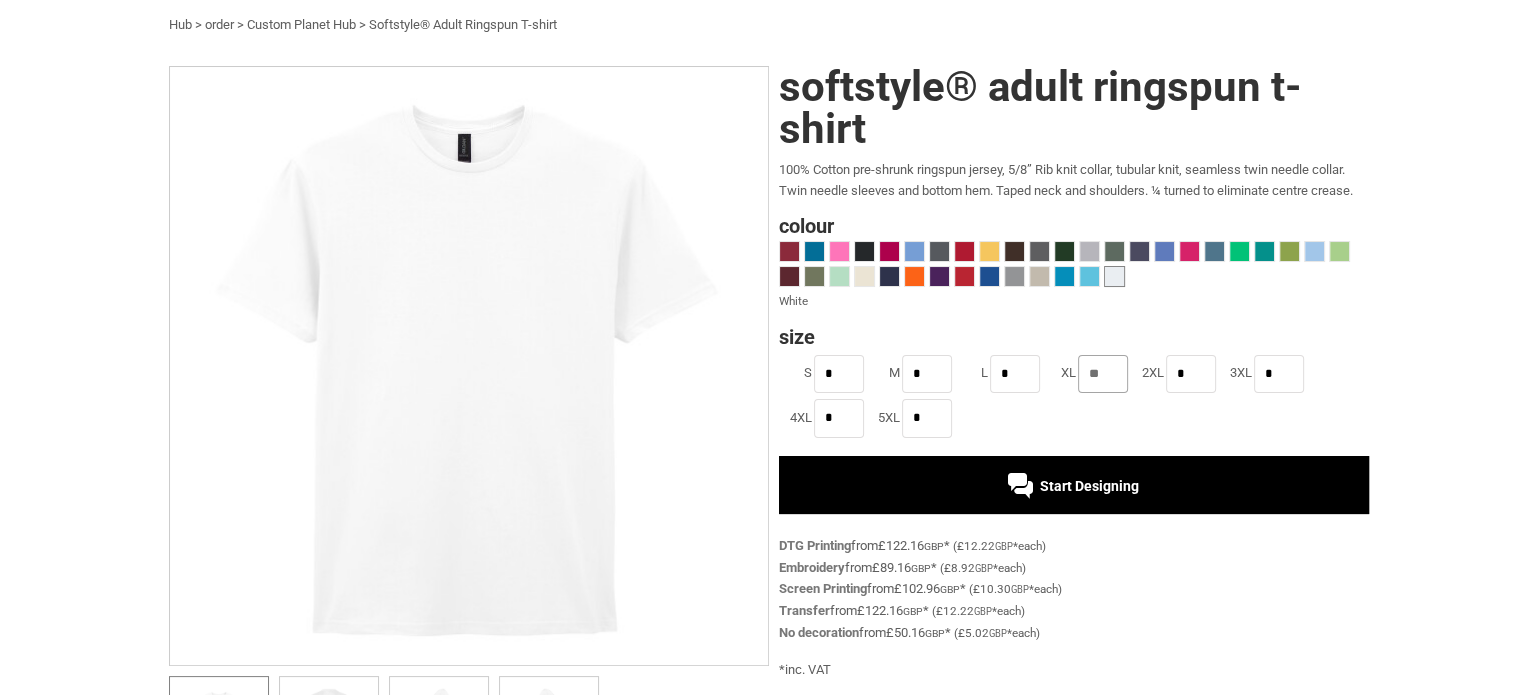 scroll, scrollTop: 90, scrollLeft: 0, axis: vertical 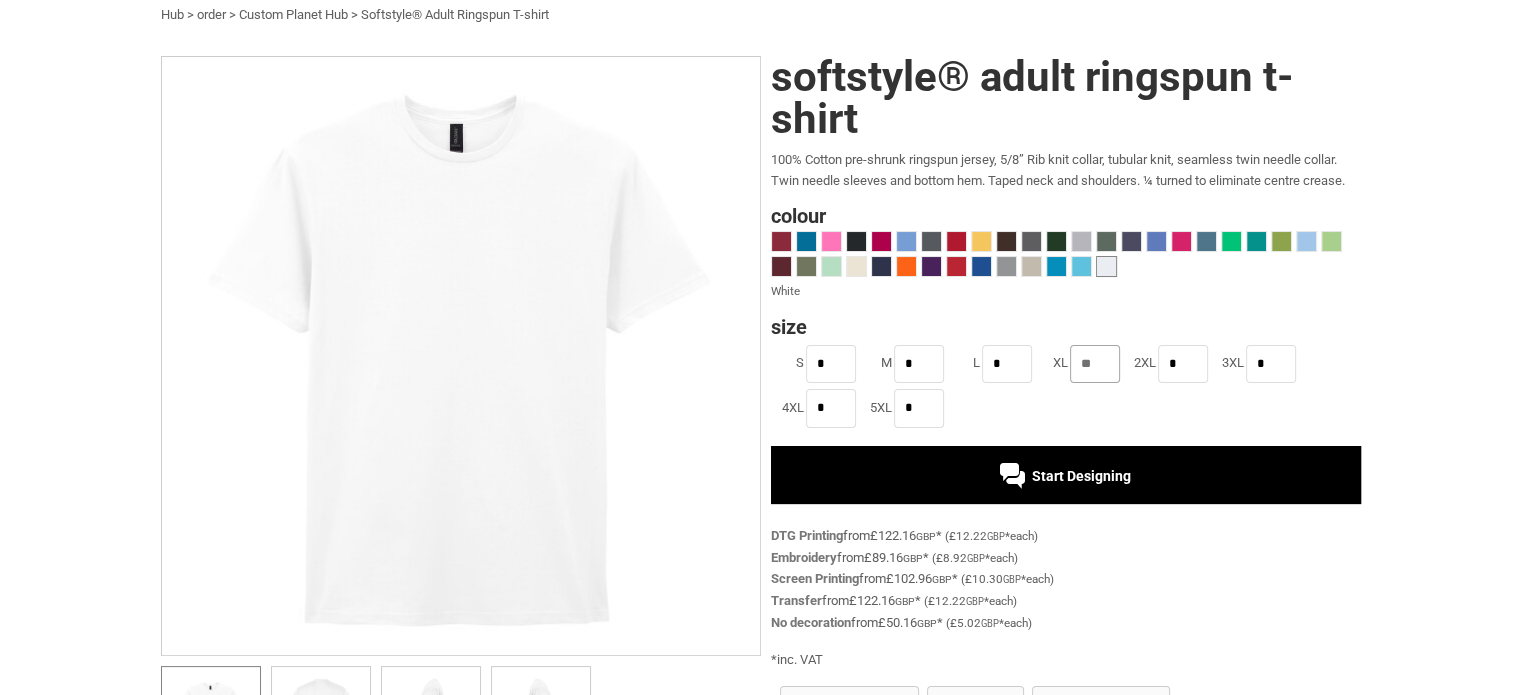 type on "**" 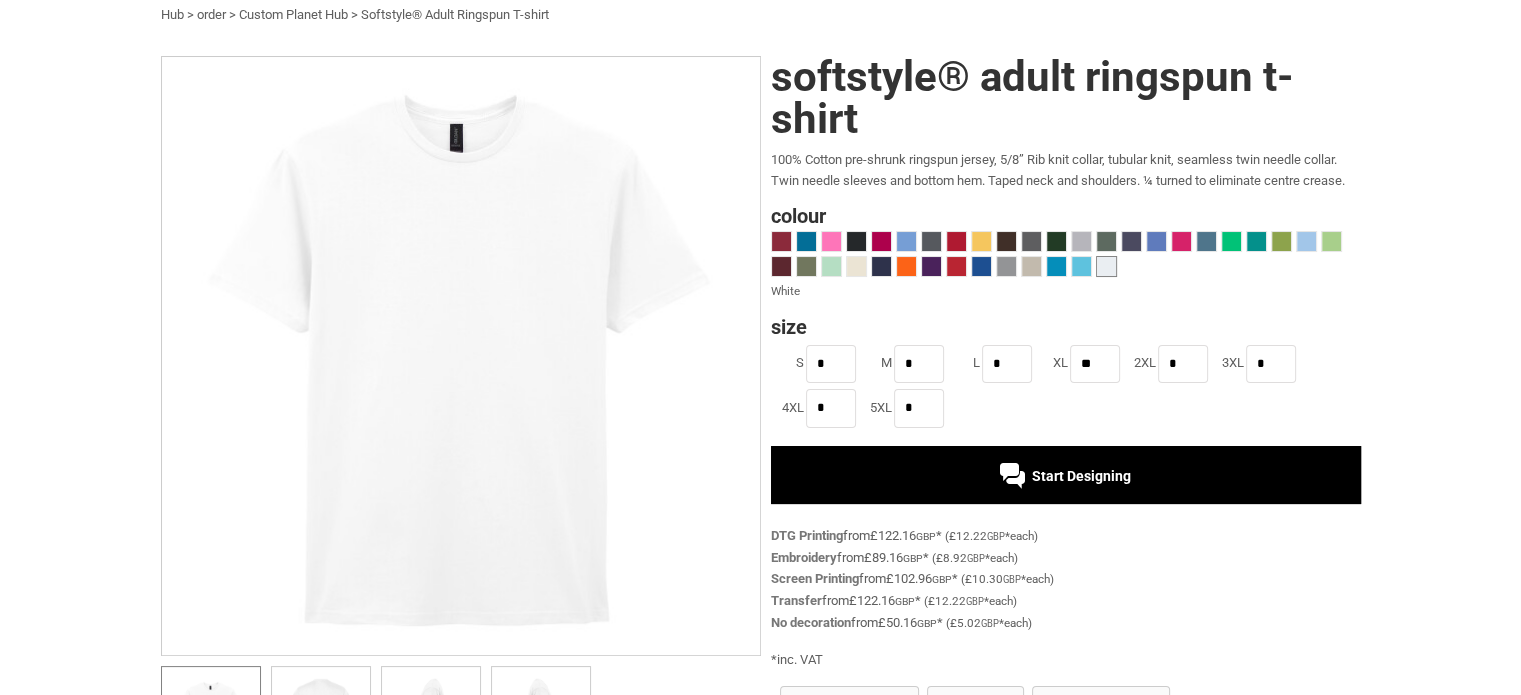 click on "Start Designing" at bounding box center [1081, 476] 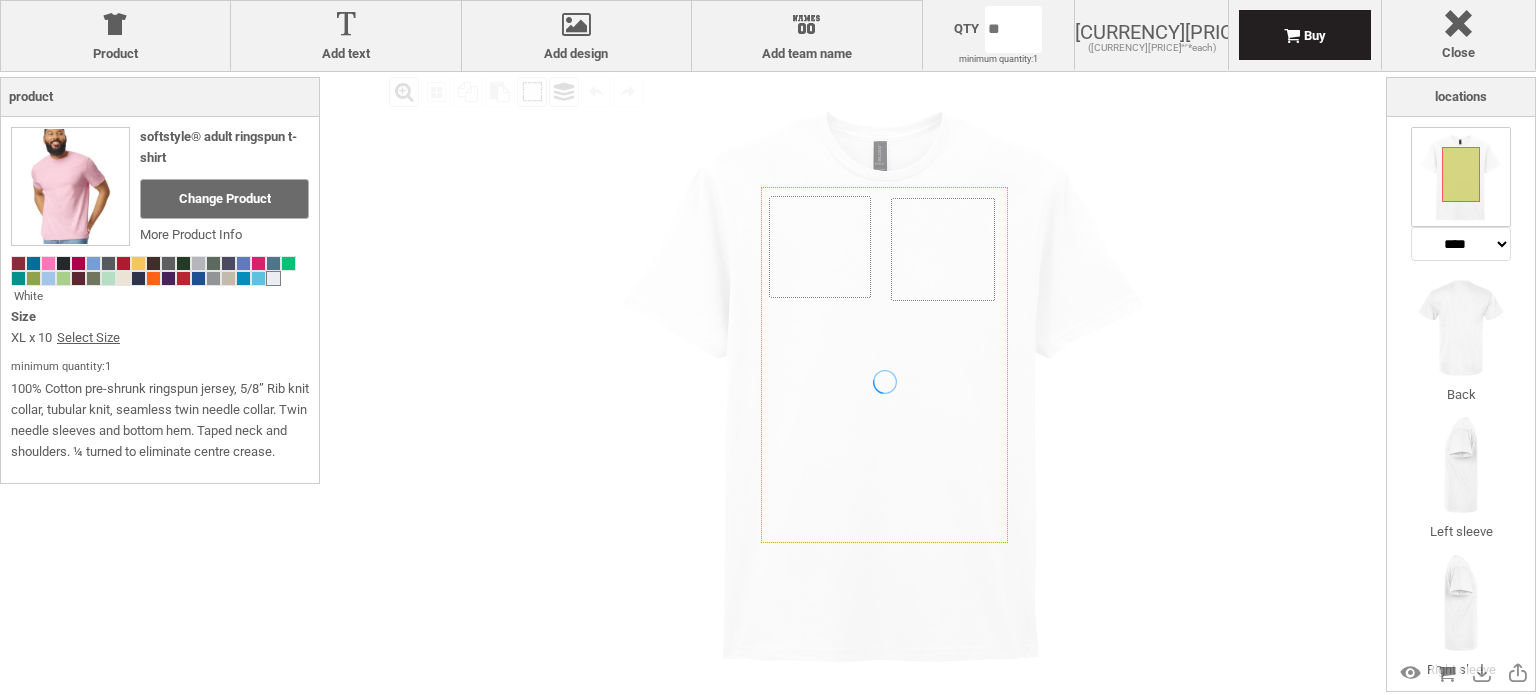scroll, scrollTop: 0, scrollLeft: 0, axis: both 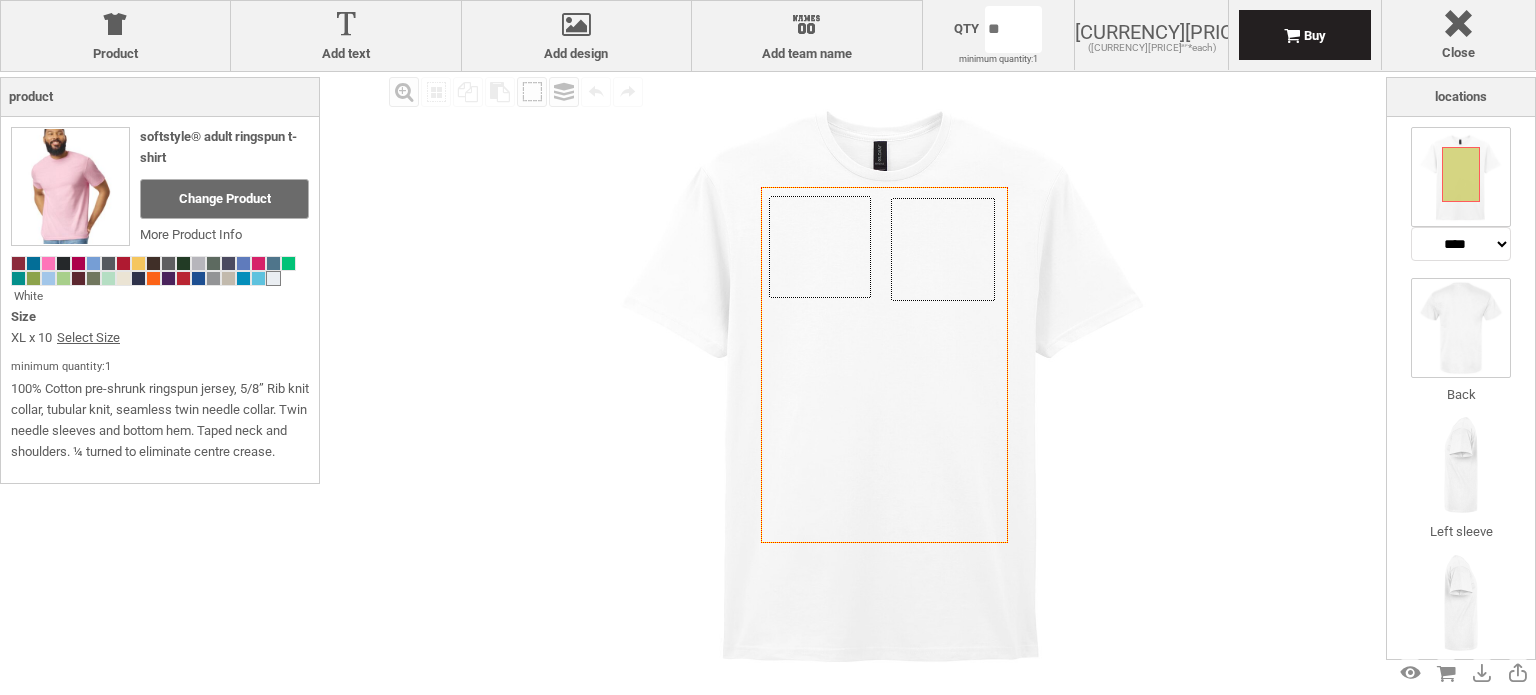 click at bounding box center [1461, 328] 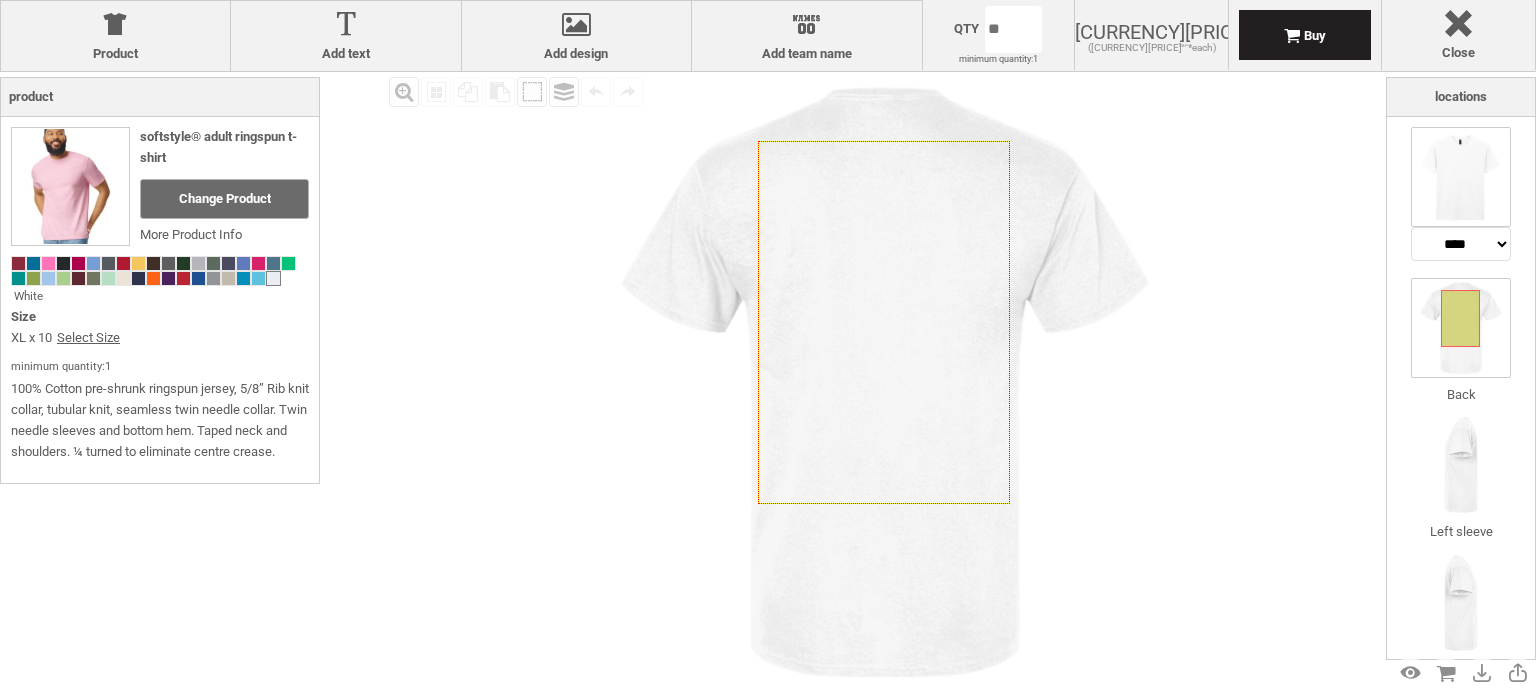 click at bounding box center [1461, 177] 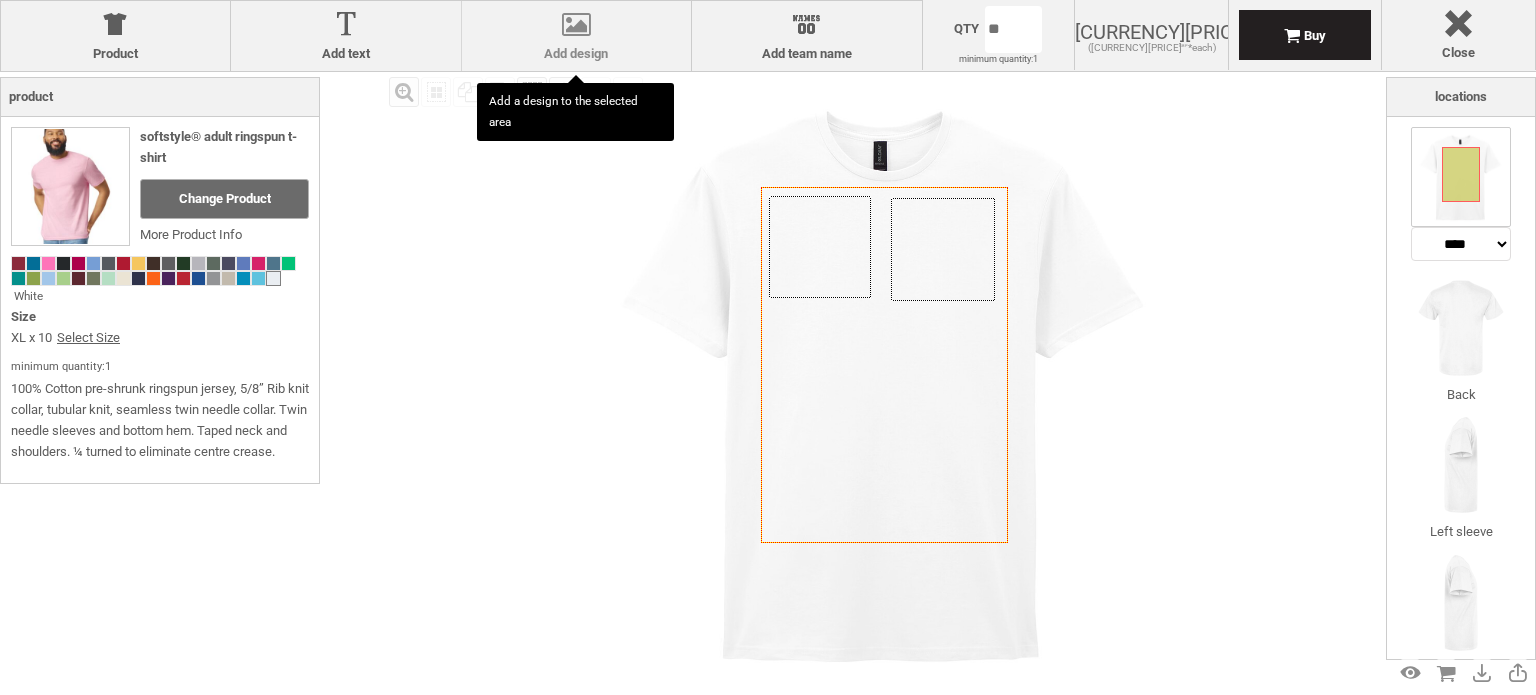 click on "Add design" at bounding box center (576, 54) 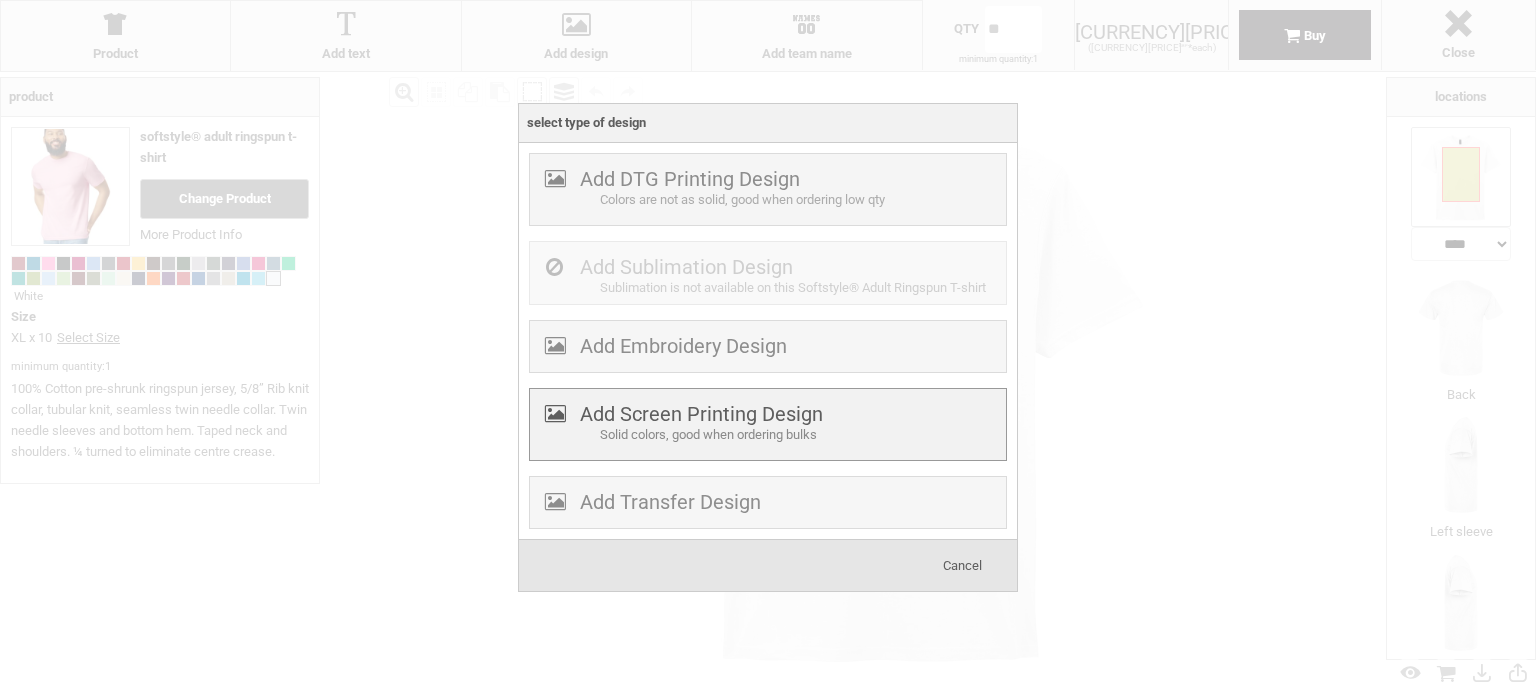 click on "Solid colors, good when ordering bulks" at bounding box center [800, 435] 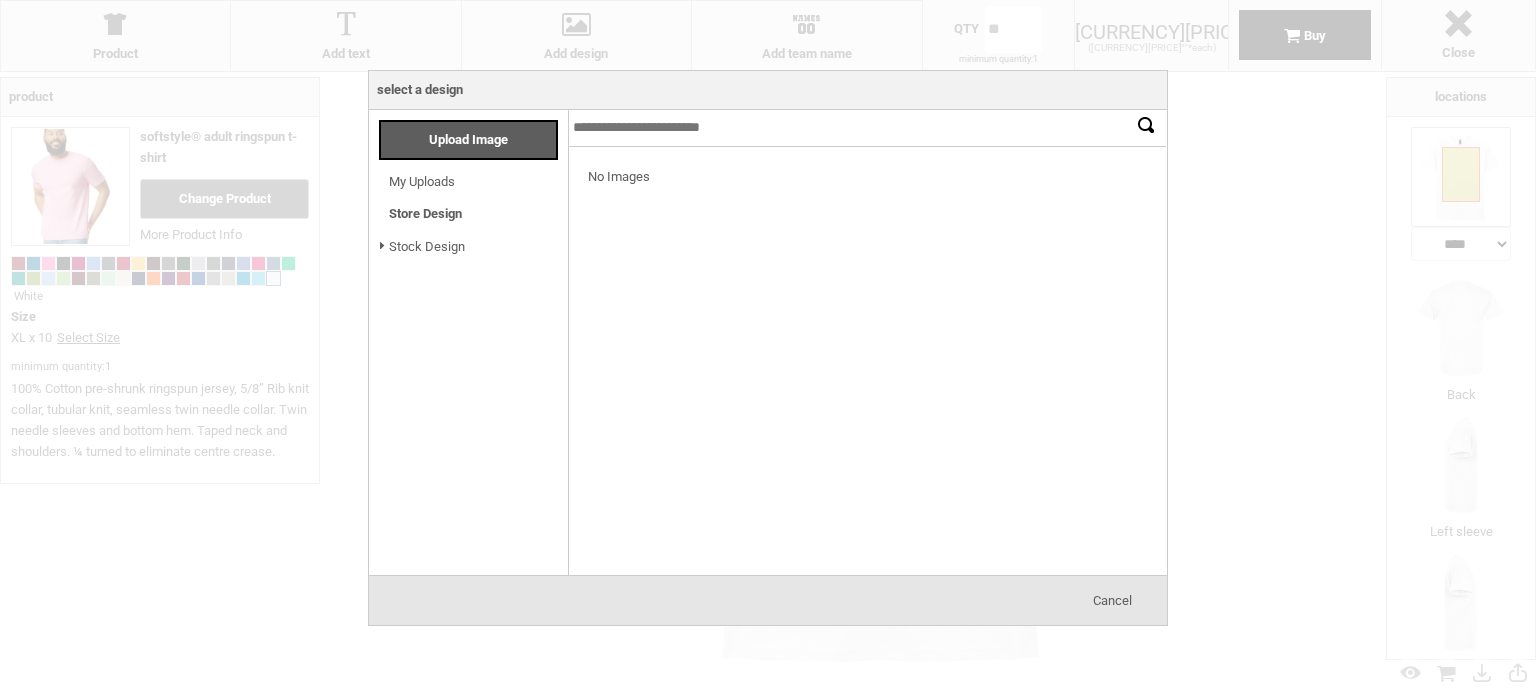 click on "My Uploads" at bounding box center [422, 181] 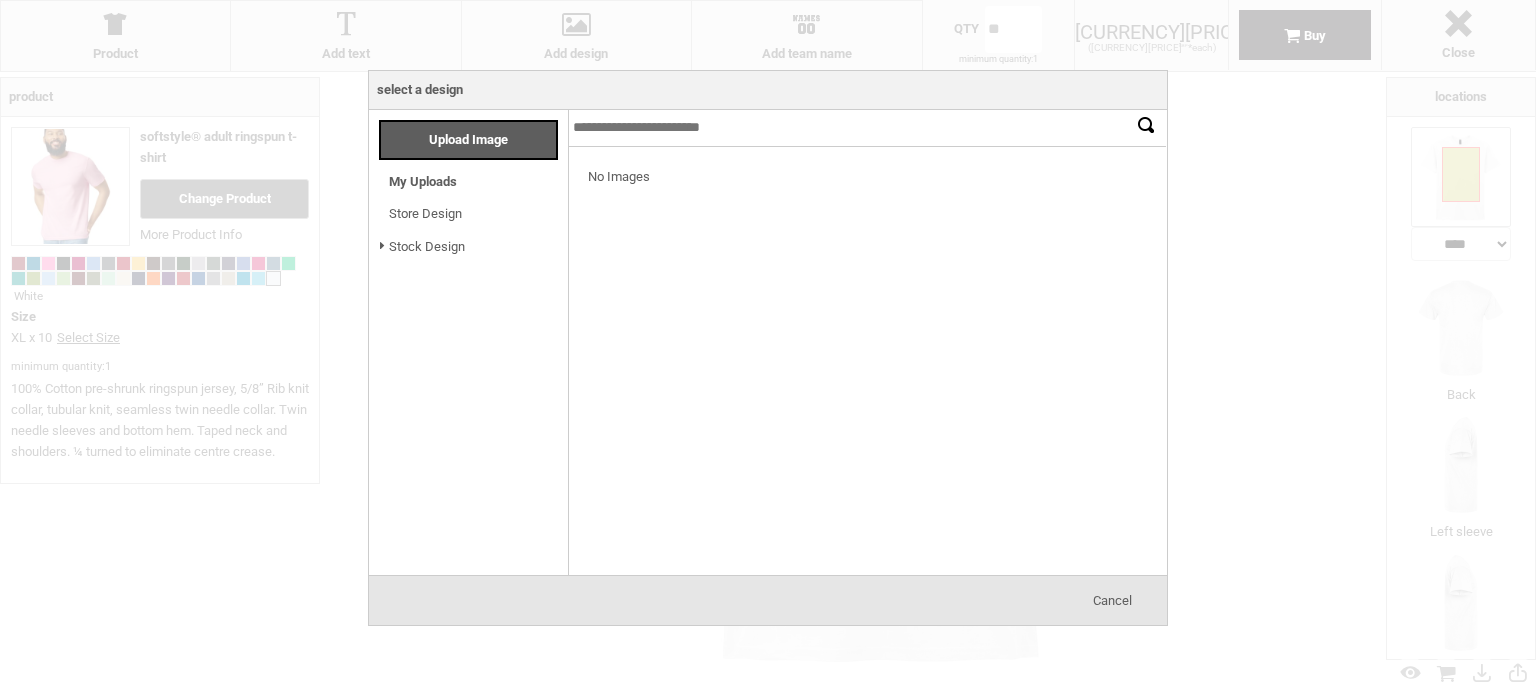 click on "Stock Design Loading..." at bounding box center [473, 242] 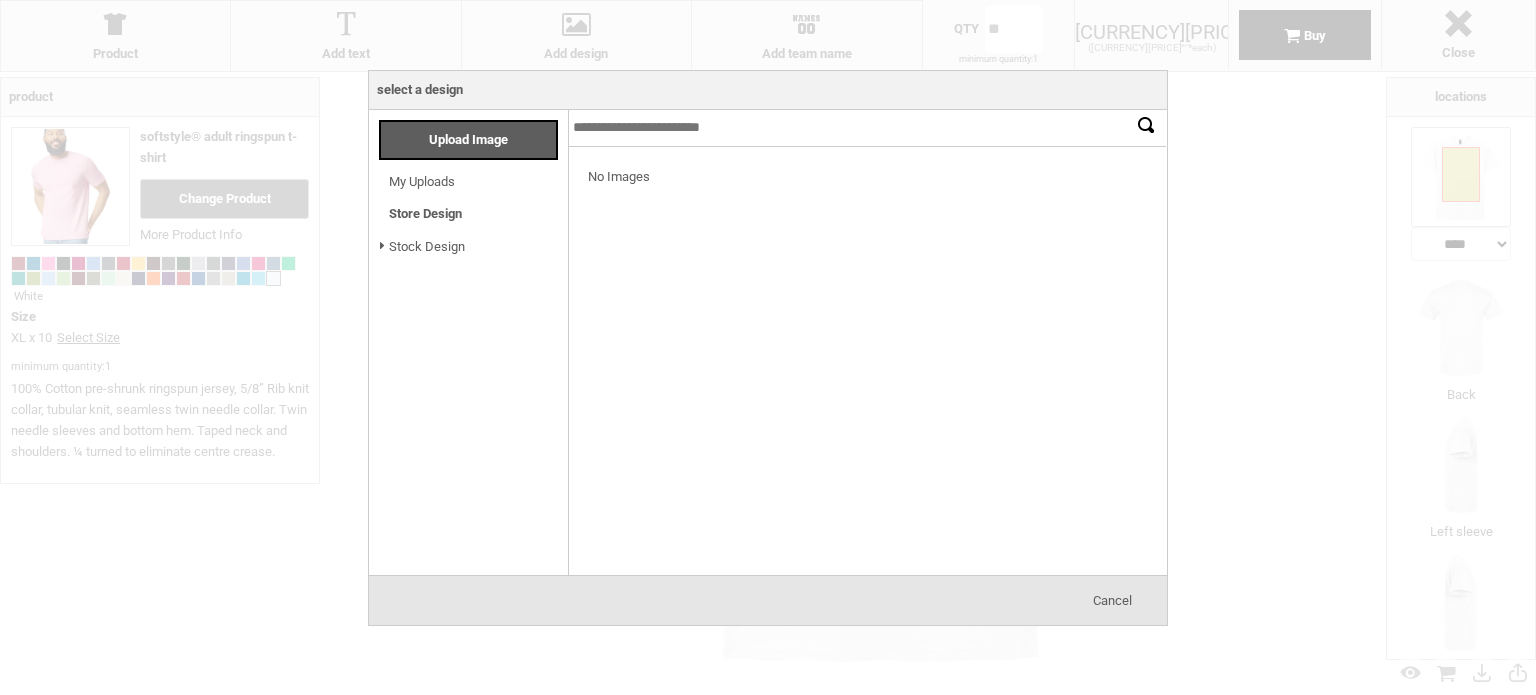 click at bounding box center [768, 347] 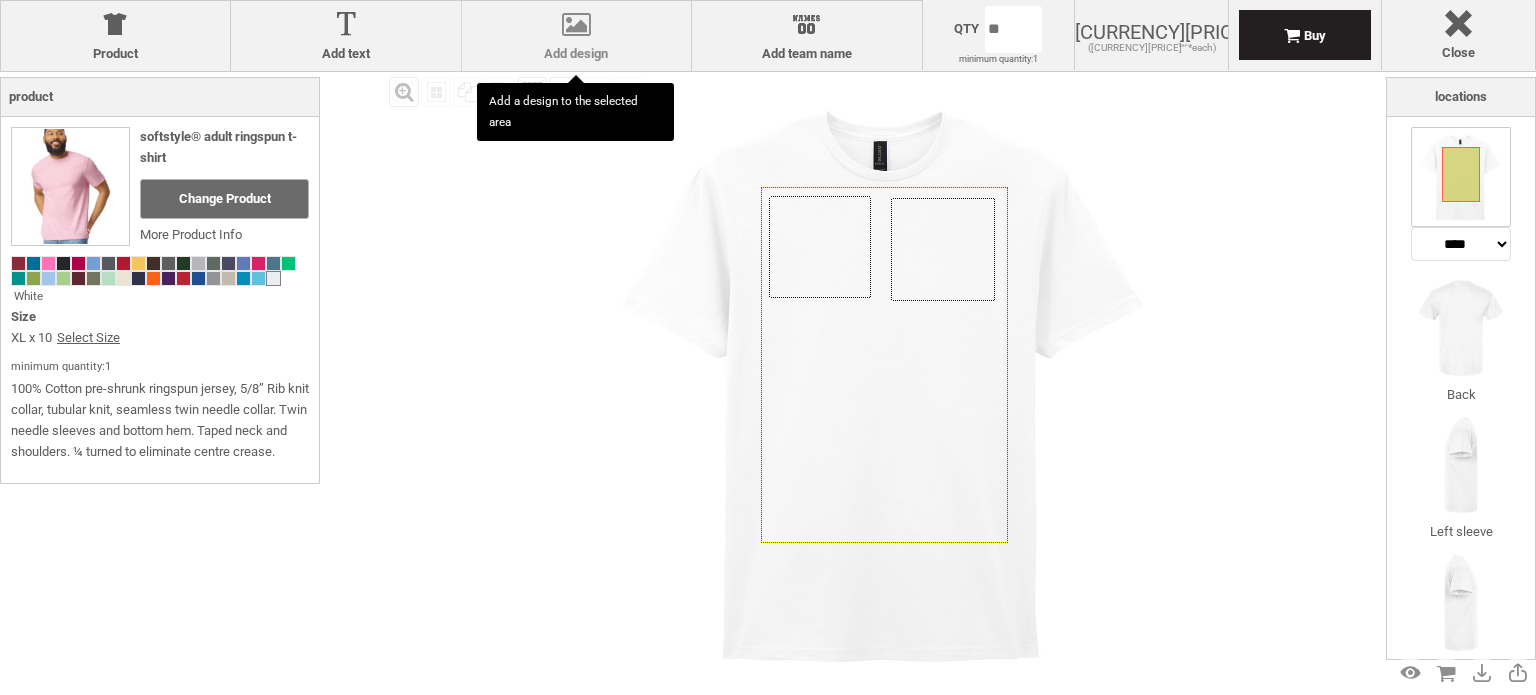 click on "Add design" at bounding box center [576, 54] 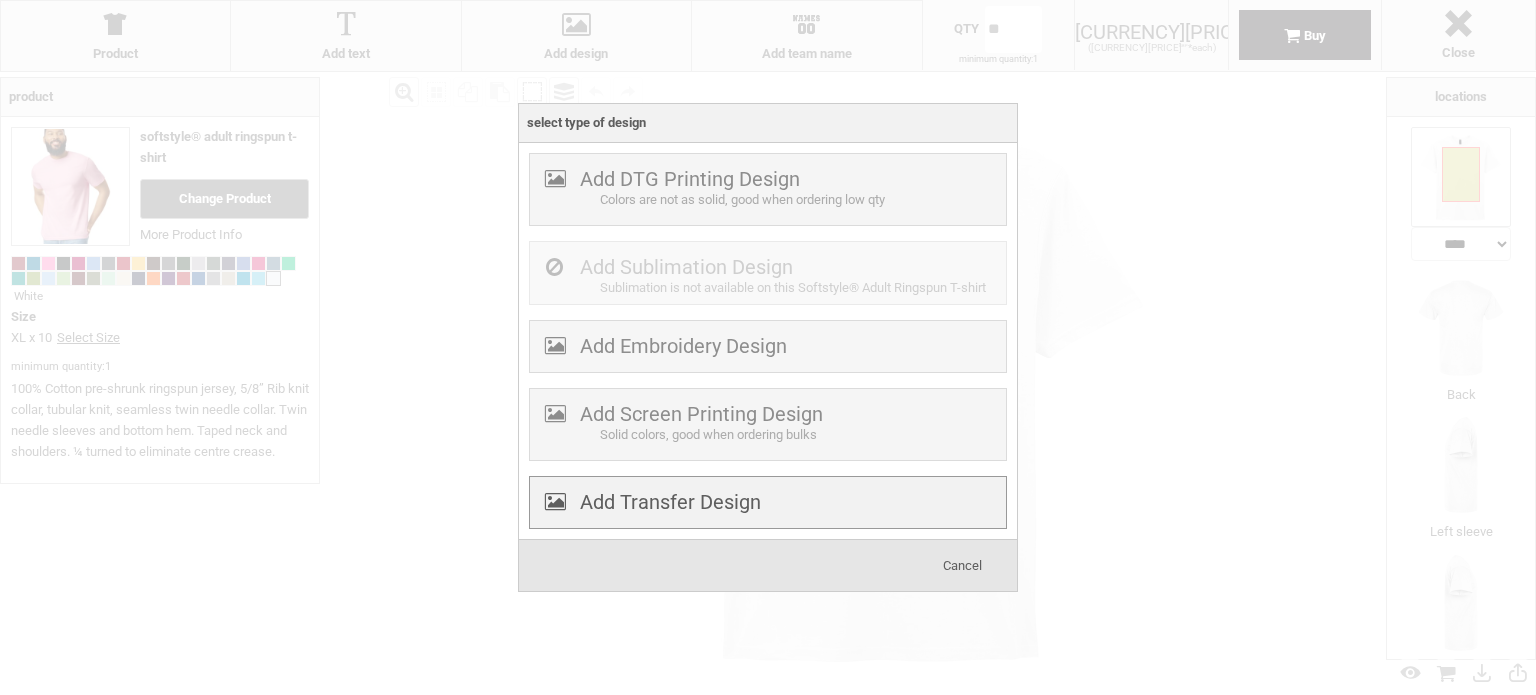 click on "Add Transfer Design" at bounding box center (670, 502) 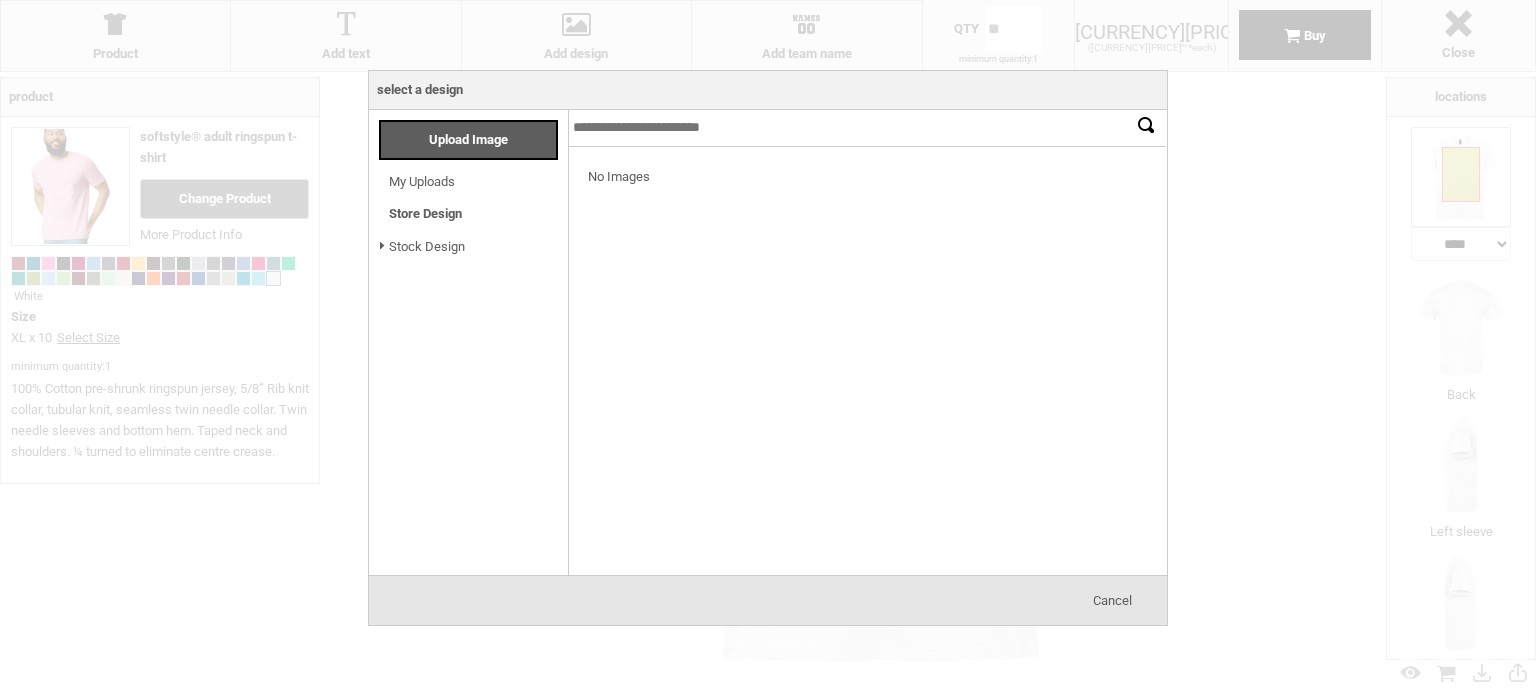 click at bounding box center (768, 347) 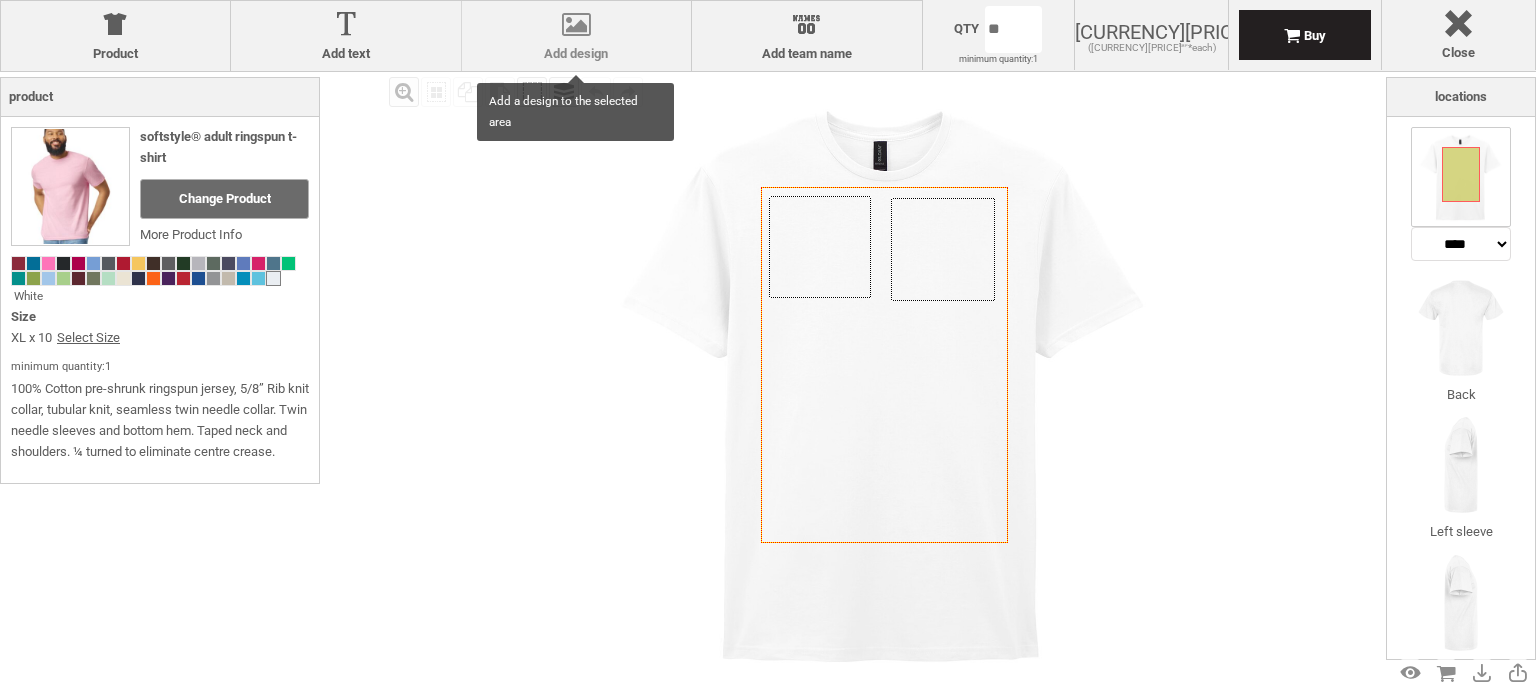 click at bounding box center (576, 28) 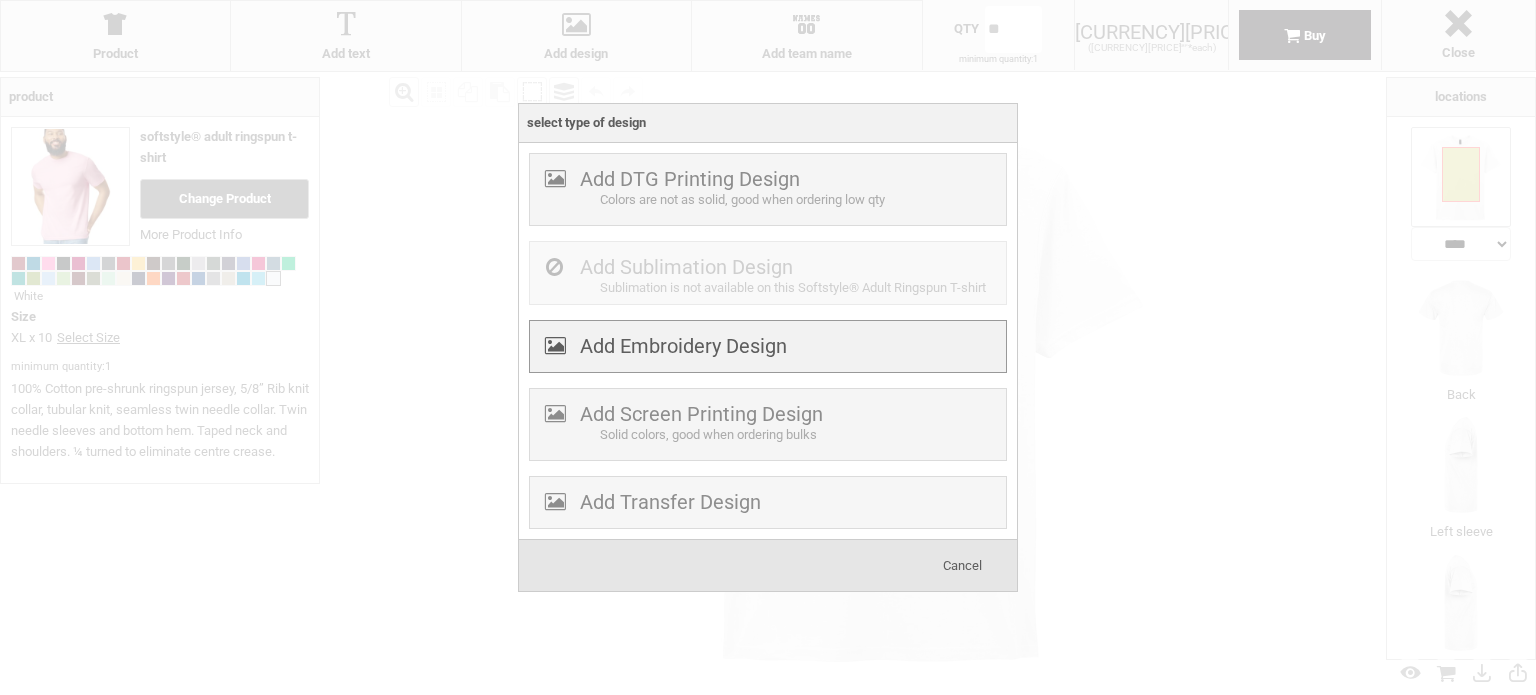 click on "Add Embroidery Design" at bounding box center [768, 346] 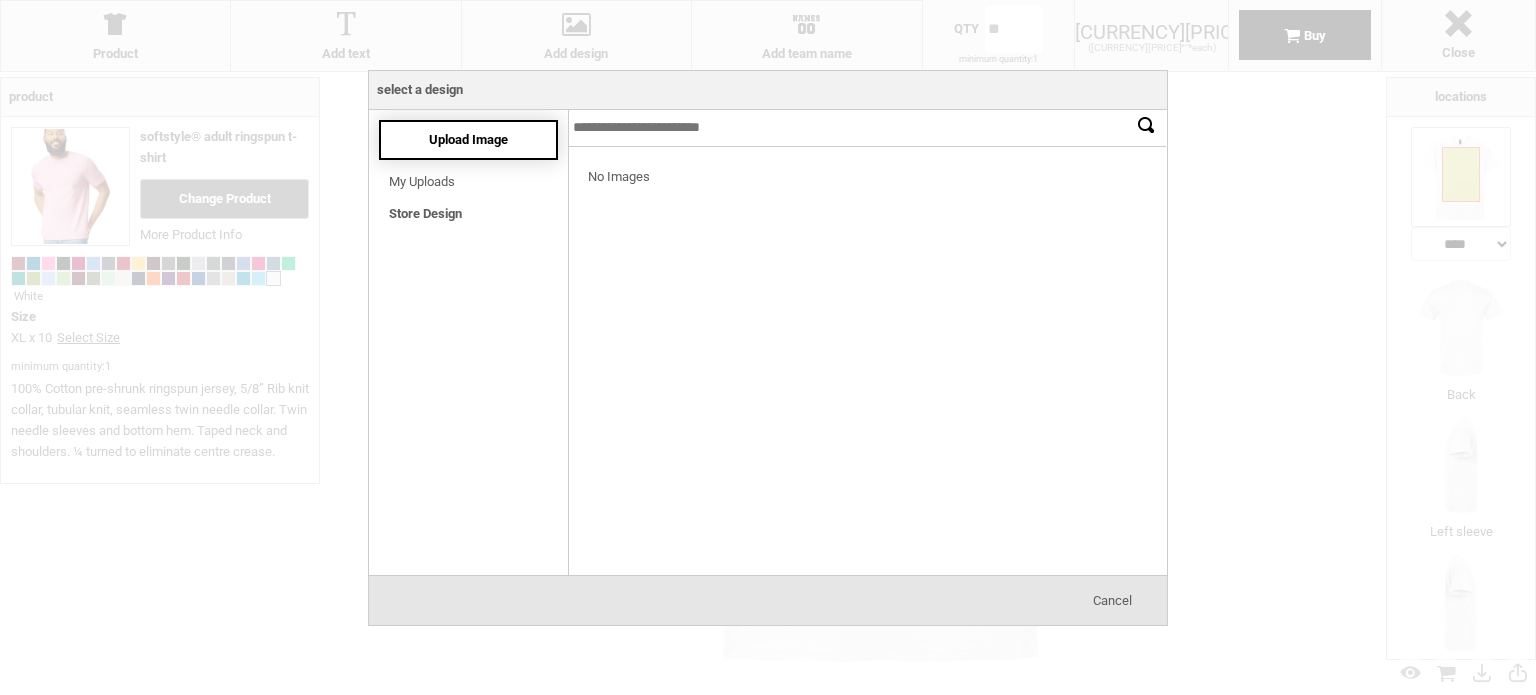 click on "Upload Image" at bounding box center (468, 139) 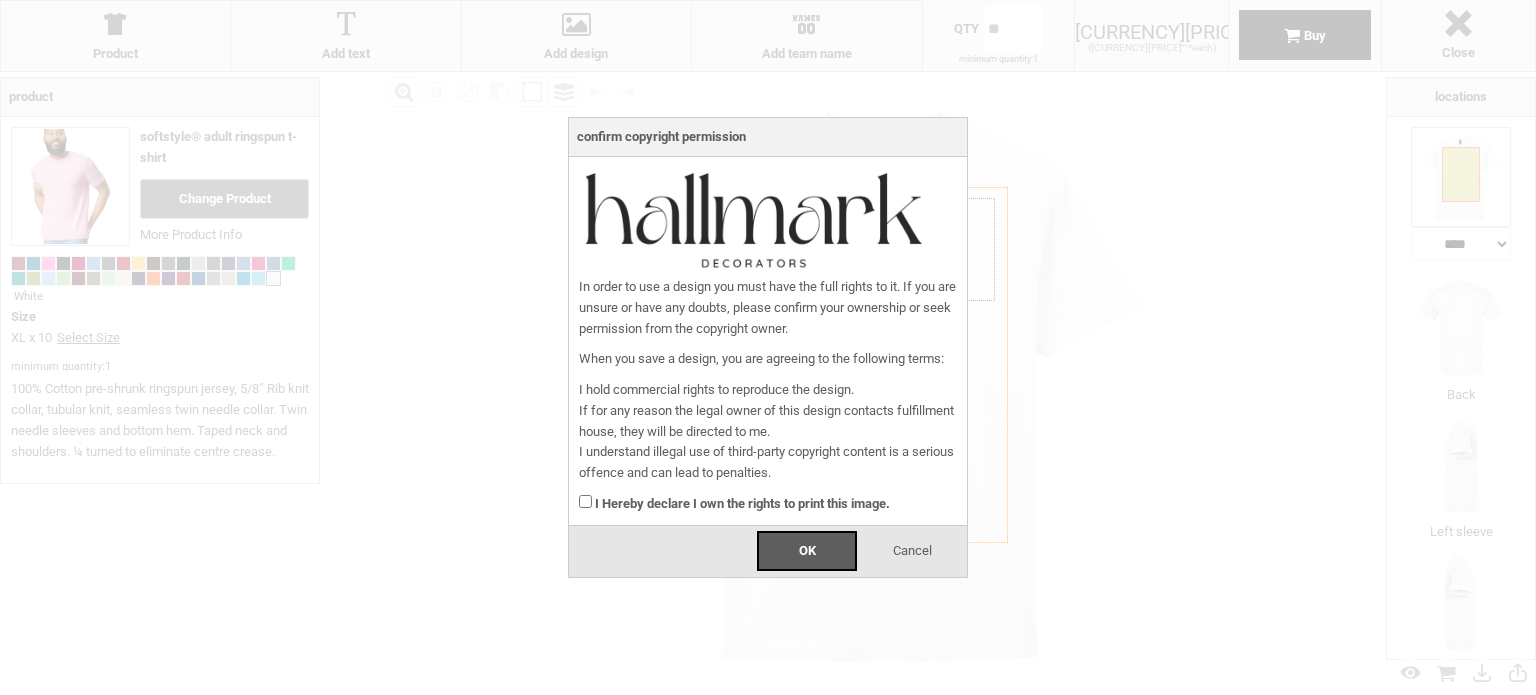 click on "I Hereby declare I own the rights to print this image." at bounding box center [768, 499] 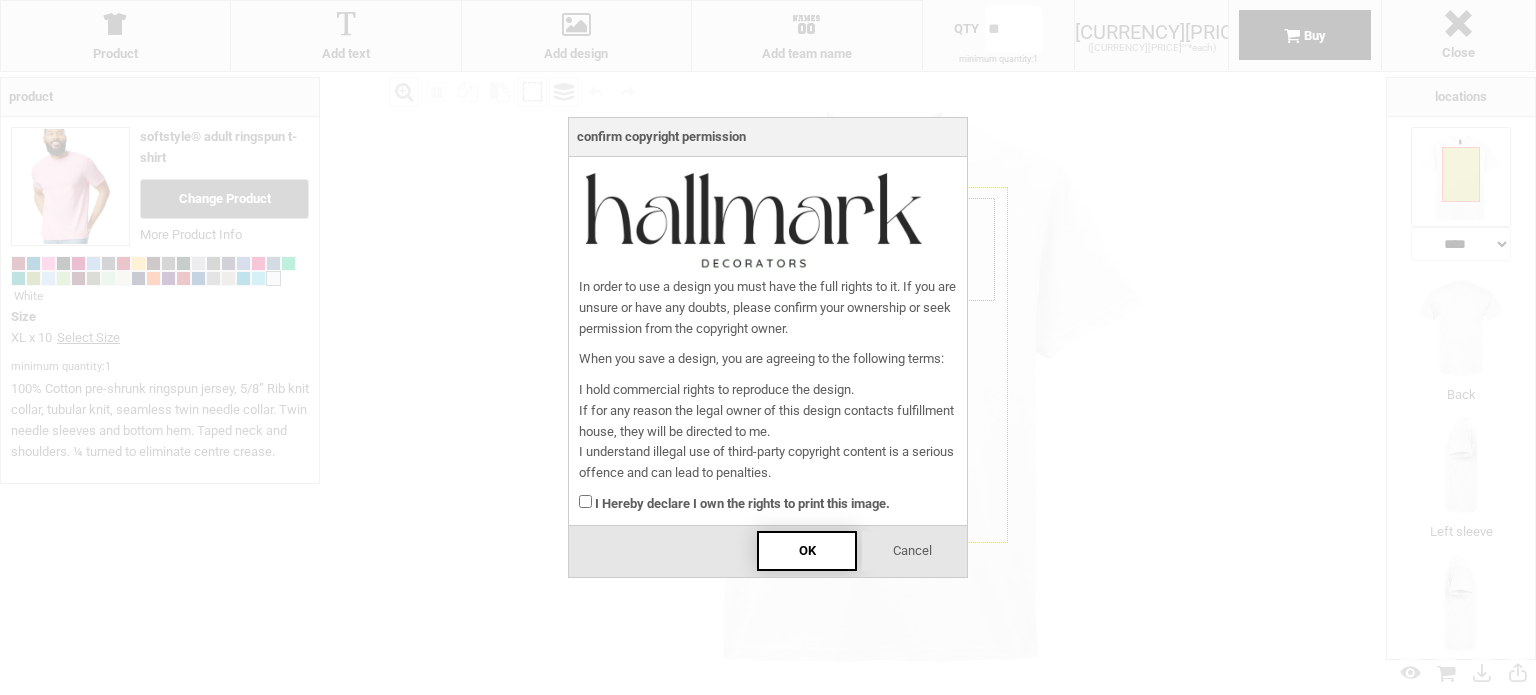click on "OK" at bounding box center (807, 551) 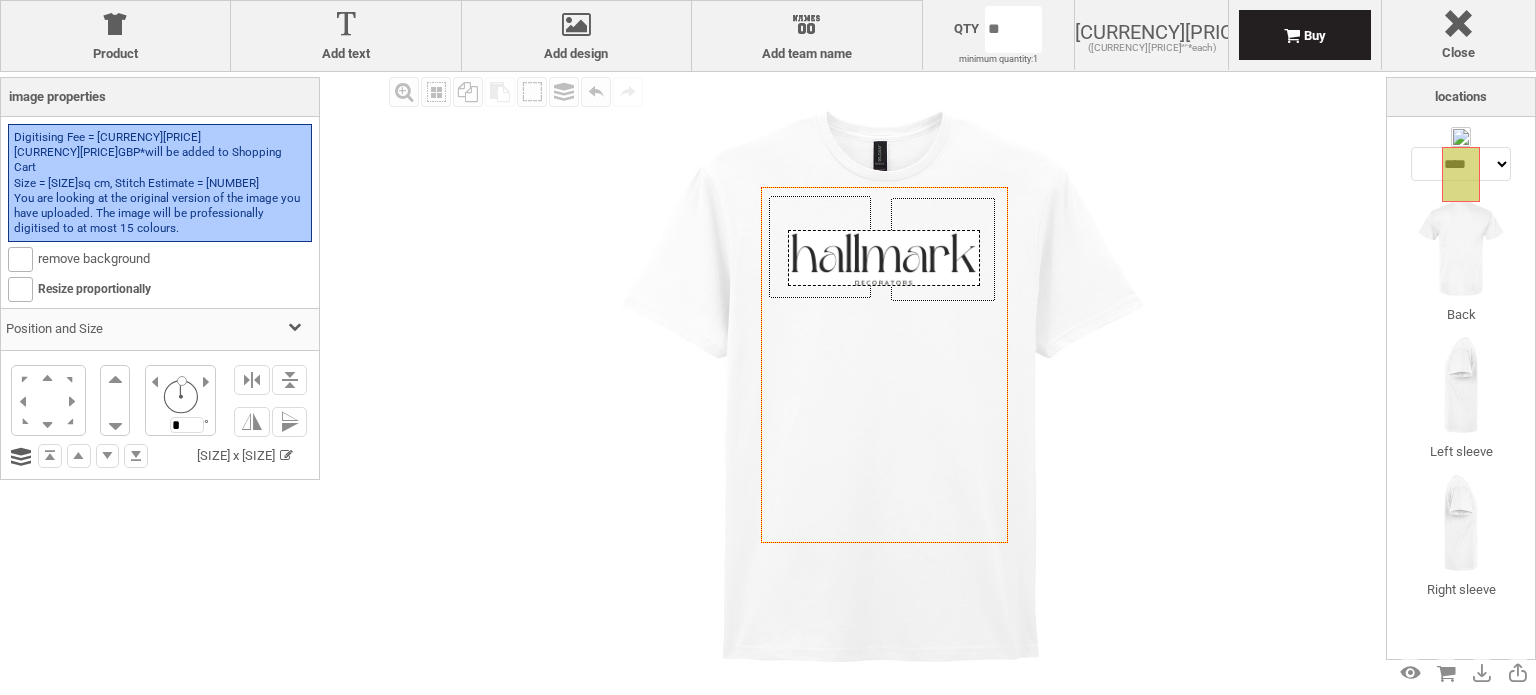 drag, startPoint x: 885, startPoint y: 224, endPoint x: 885, endPoint y: 267, distance: 43 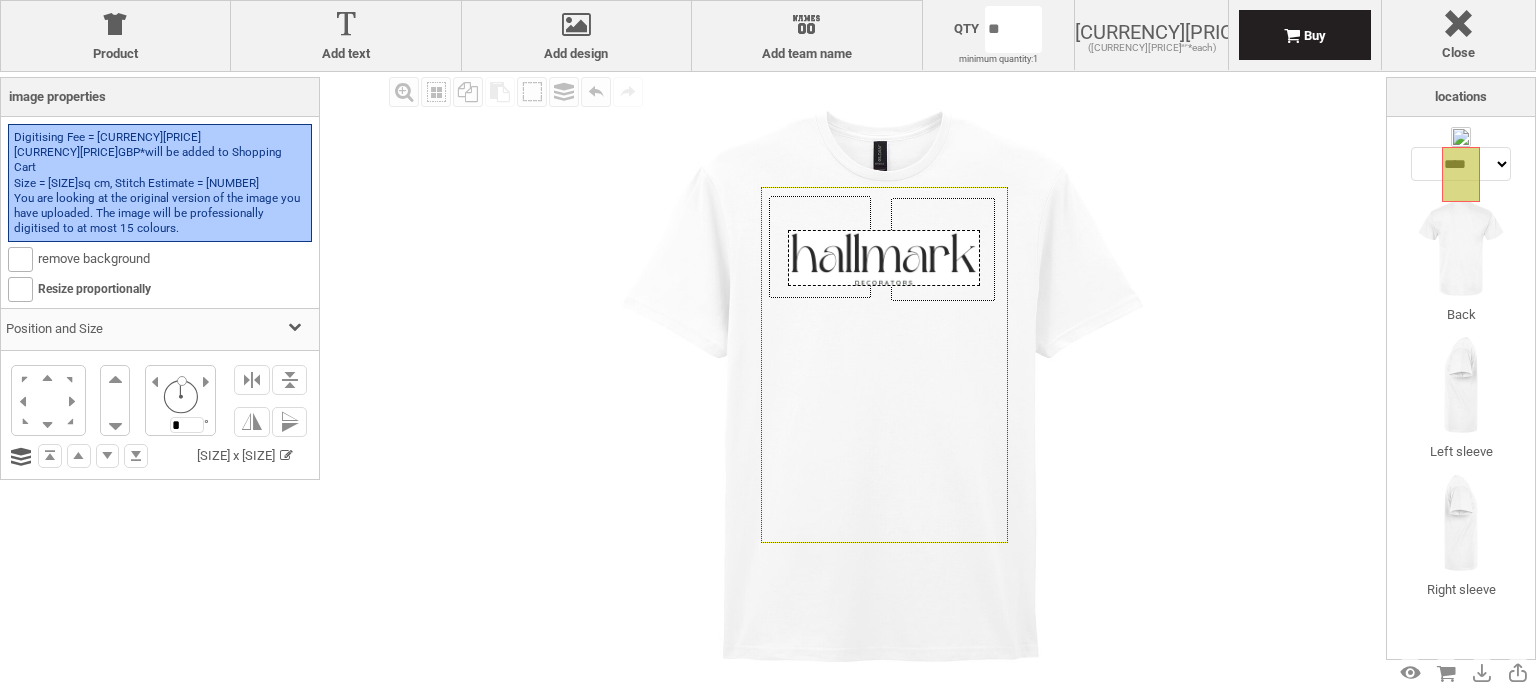 click at bounding box center [884, 258] 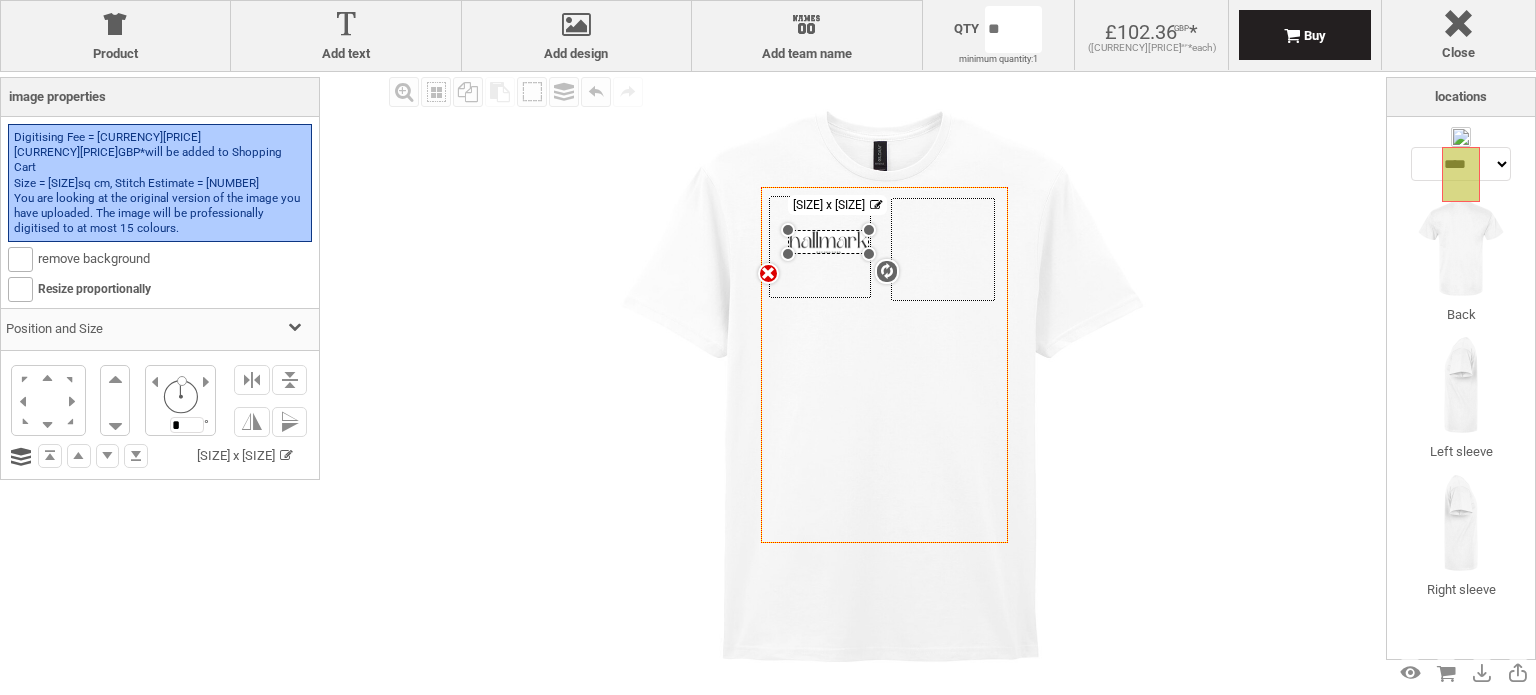 drag, startPoint x: 976, startPoint y: 282, endPoint x: 877, endPoint y: 254, distance: 102.88343 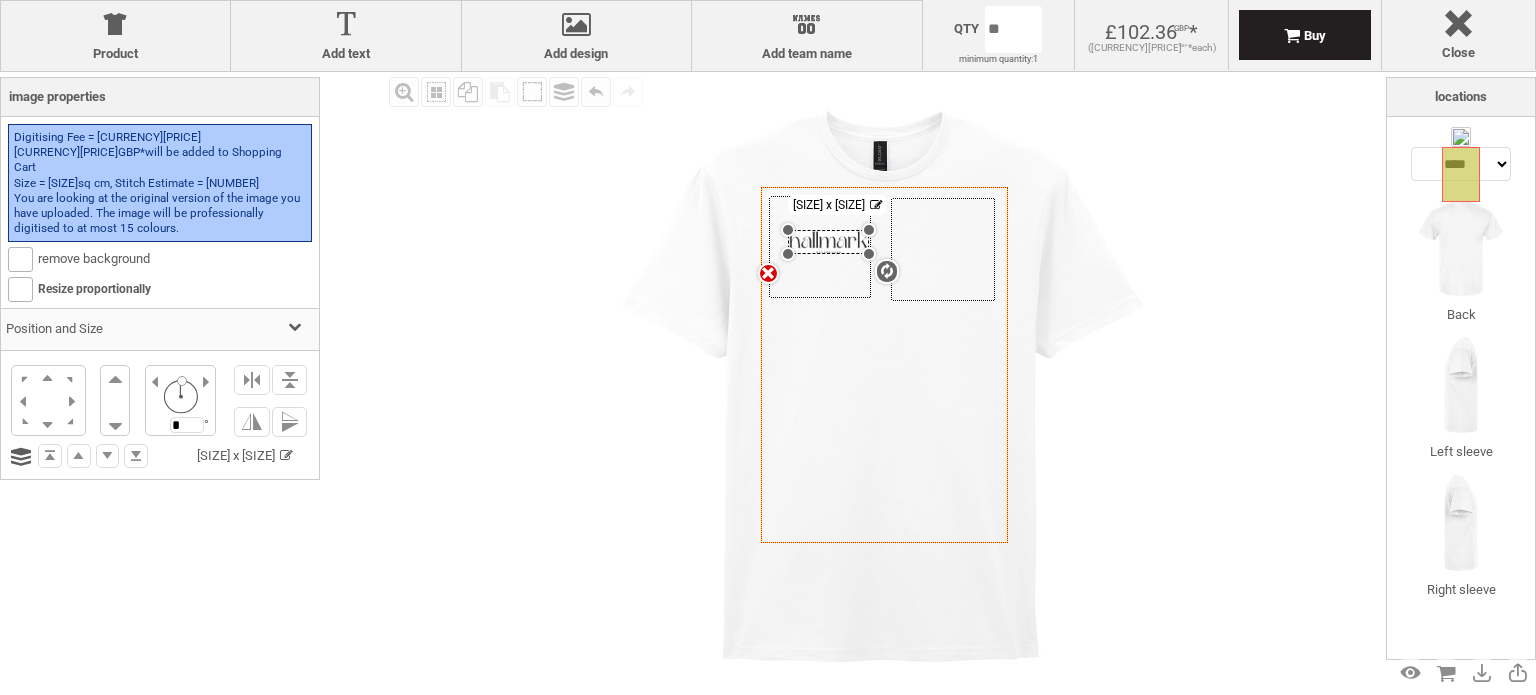 click on "Created with Raphaël 2.1.2 Created with Raphaël 2.1.2 Created with Raphaël 2.1.2 Created with Raphaël 2.1.2         settings 11.87cm x 3.50cm" at bounding box center (884, 365) 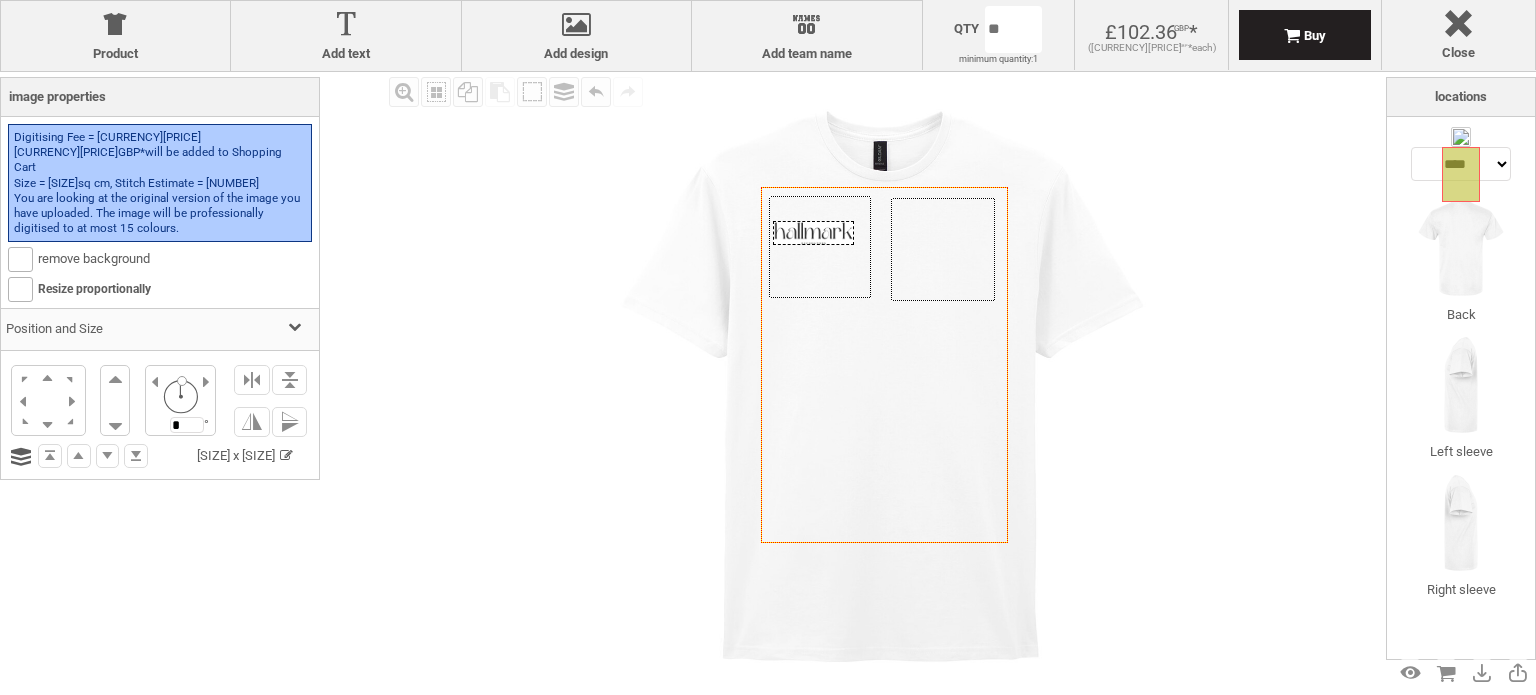 drag, startPoint x: 813, startPoint y: 239, endPoint x: 798, endPoint y: 230, distance: 17.492855 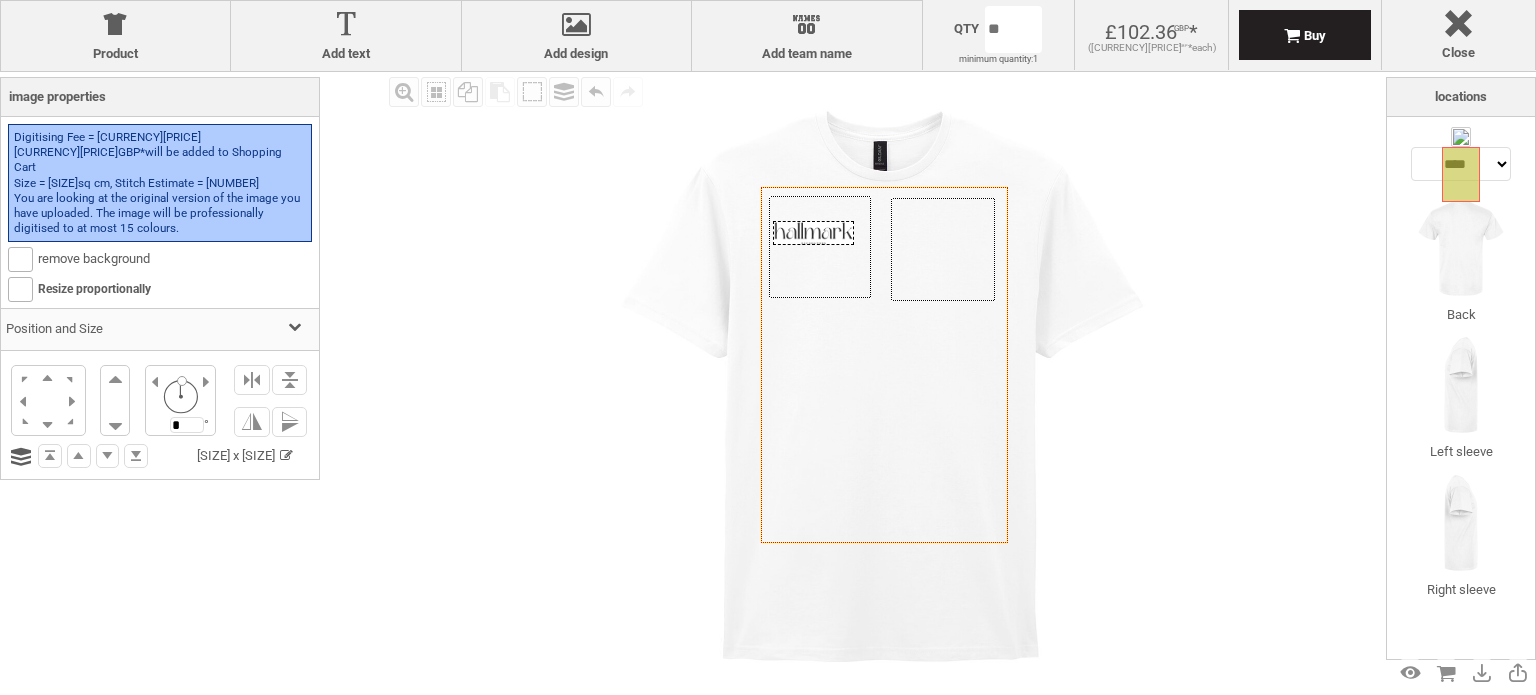 click at bounding box center (813, 233) 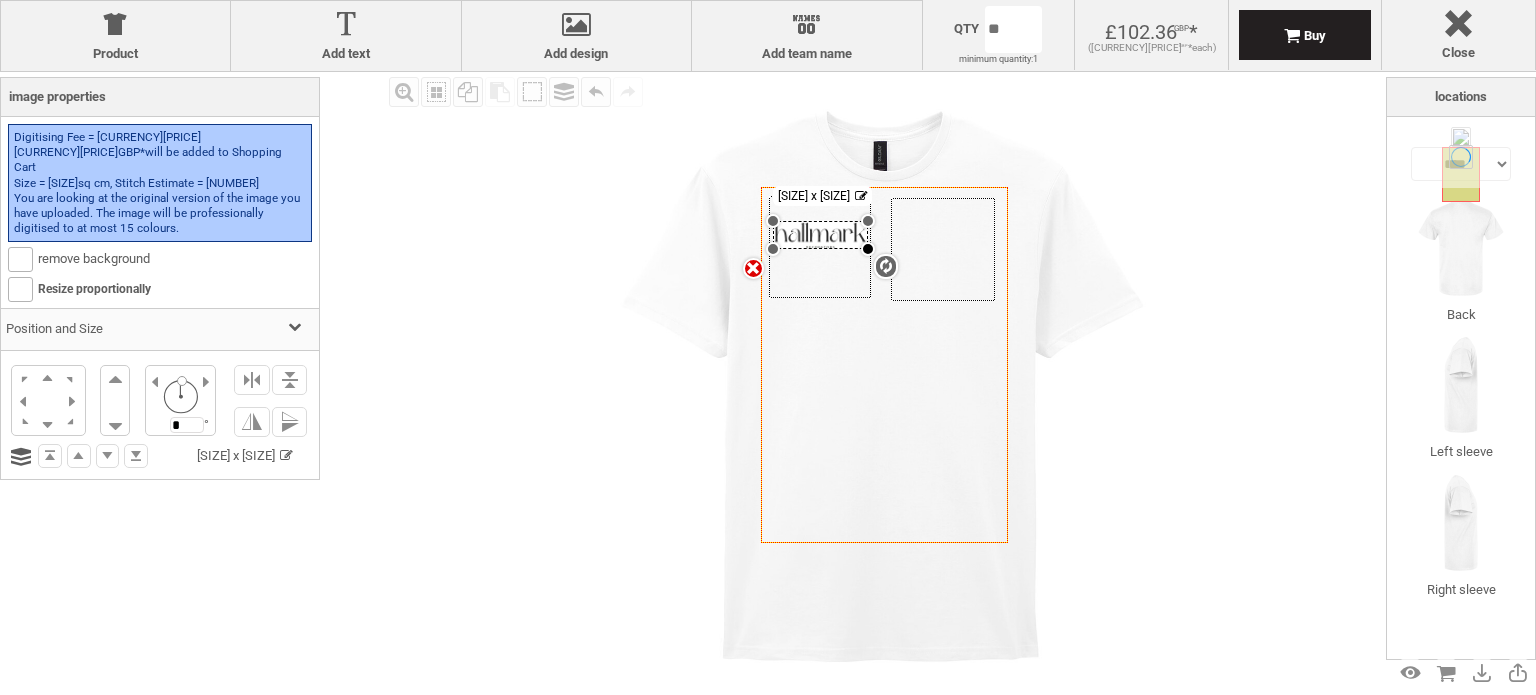 click at bounding box center (868, 249) 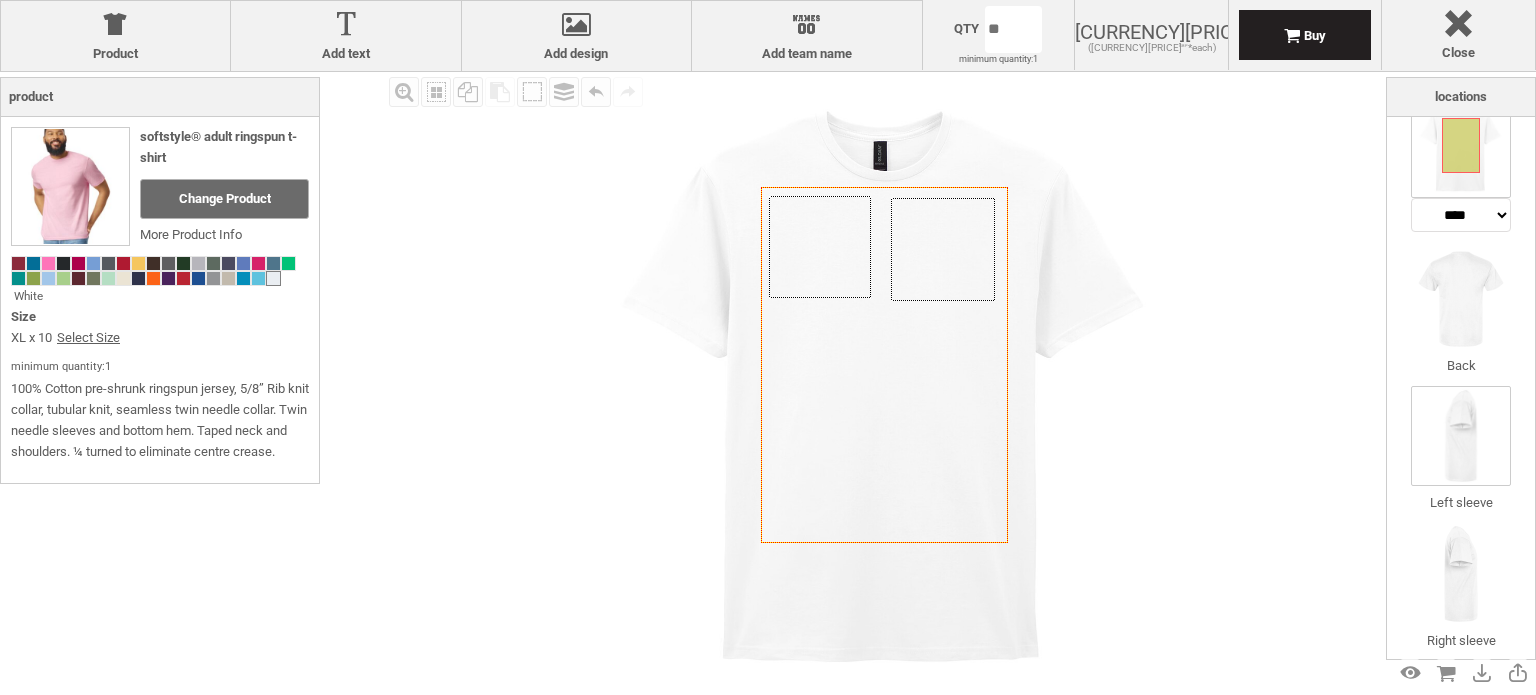 scroll, scrollTop: 0, scrollLeft: 0, axis: both 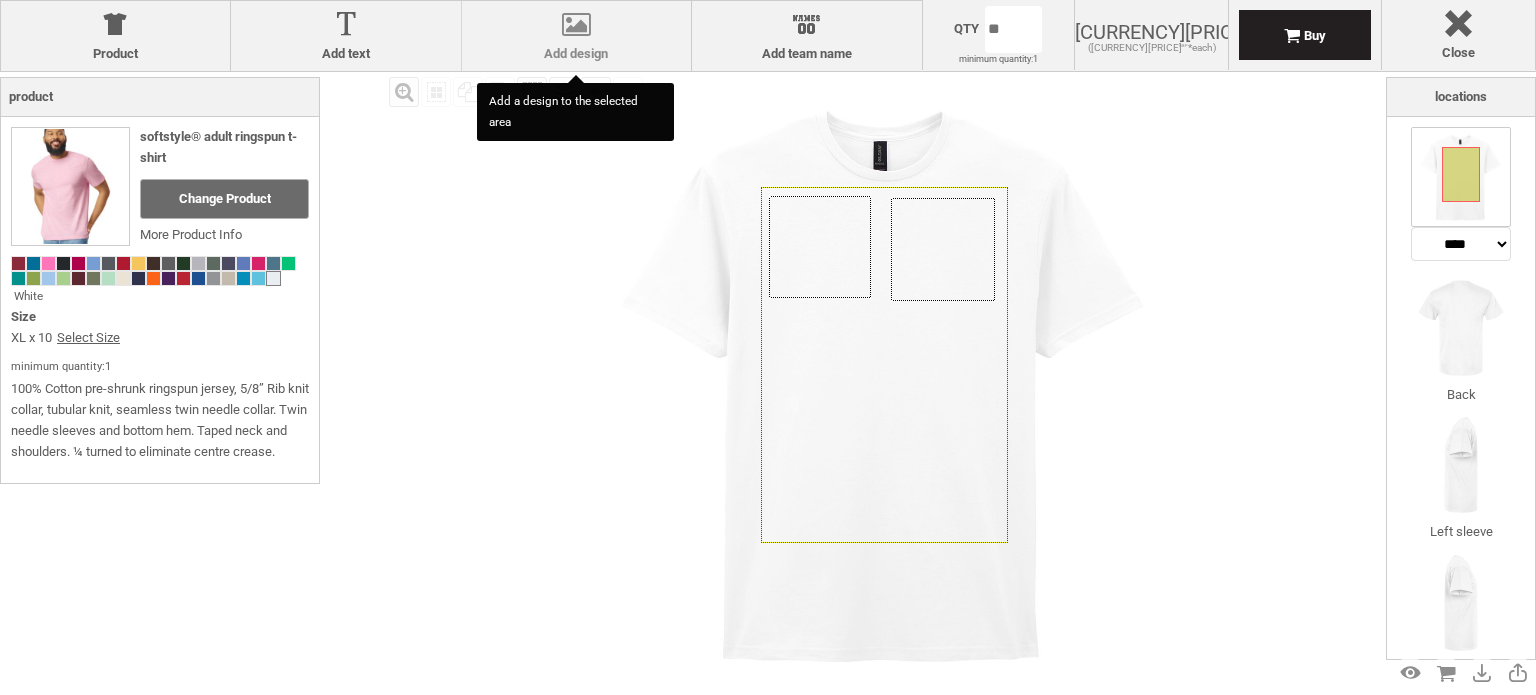 click at bounding box center (576, 28) 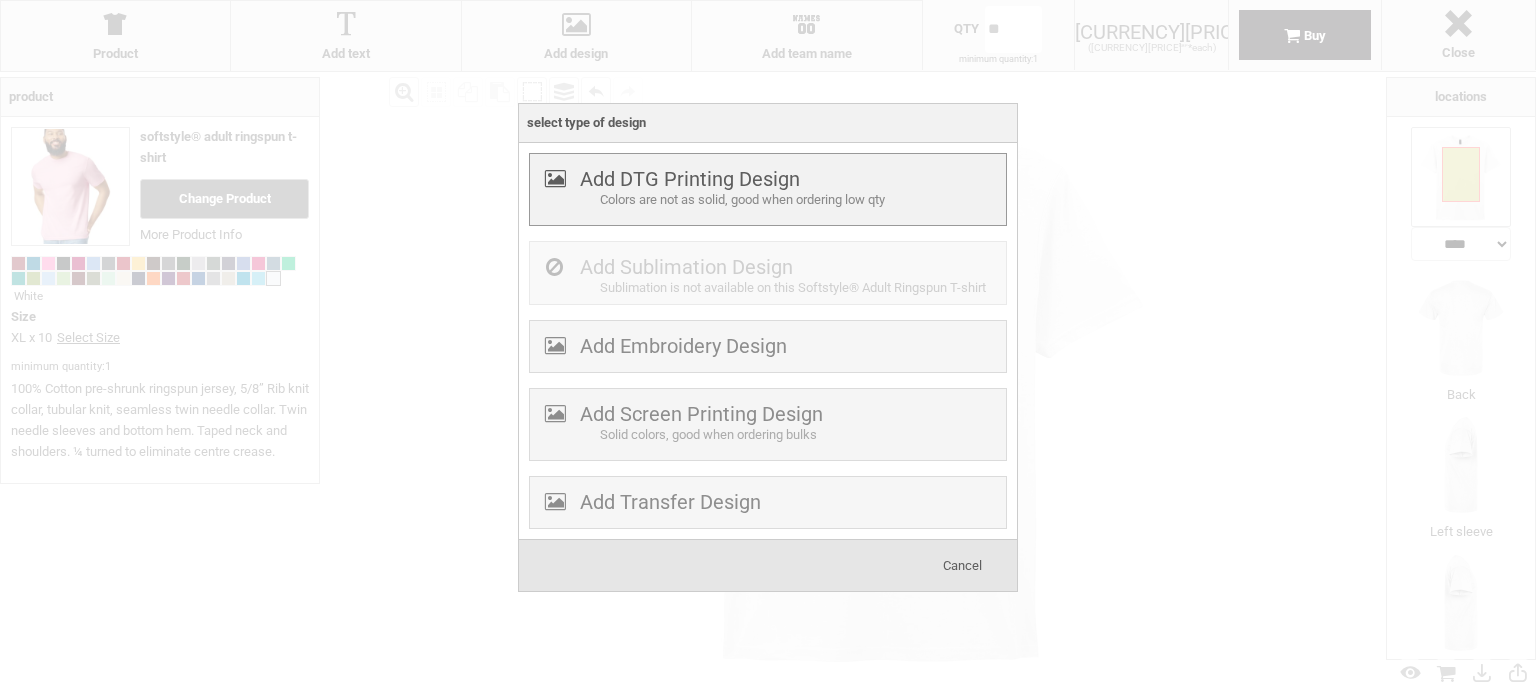 click on "Colors are not as solid, good when ordering low qty" at bounding box center (800, 200) 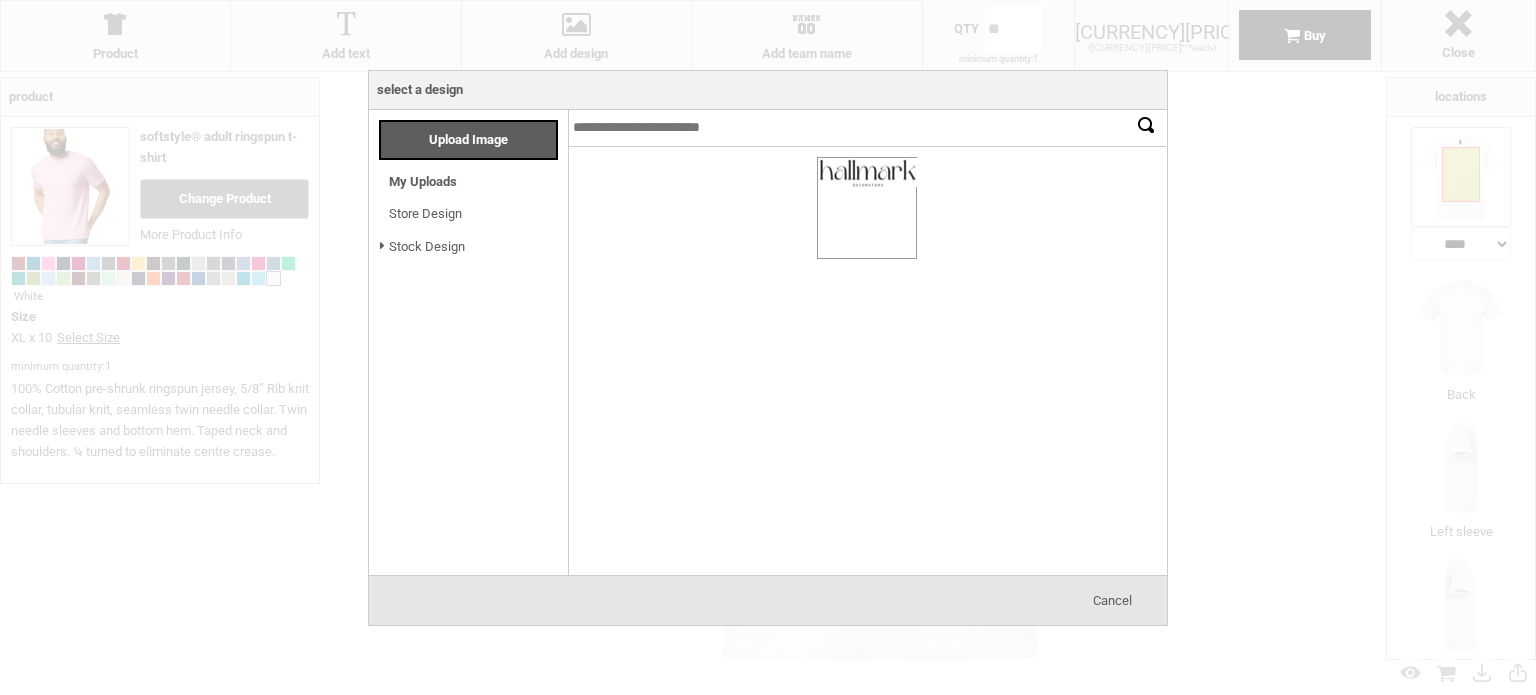 click at bounding box center [867, 208] 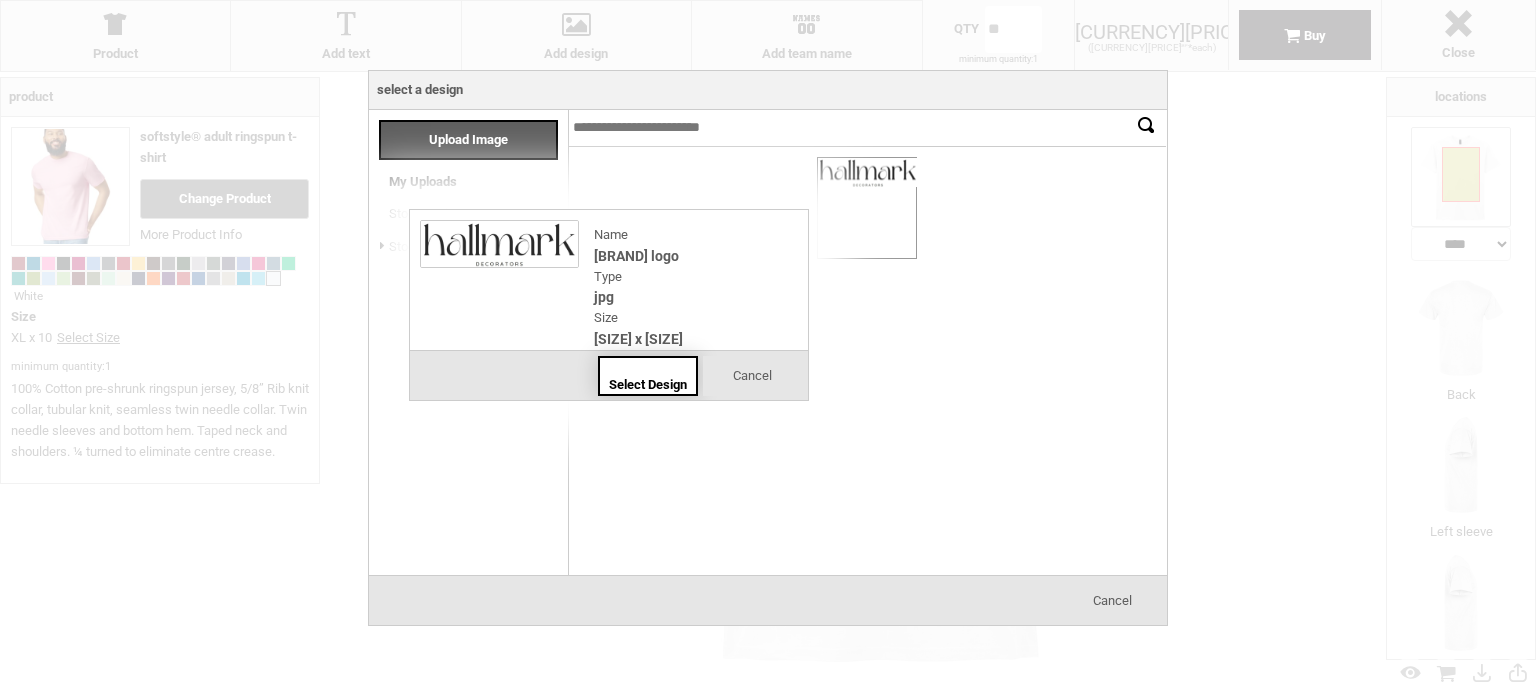 click on "Select Design" at bounding box center [648, 376] 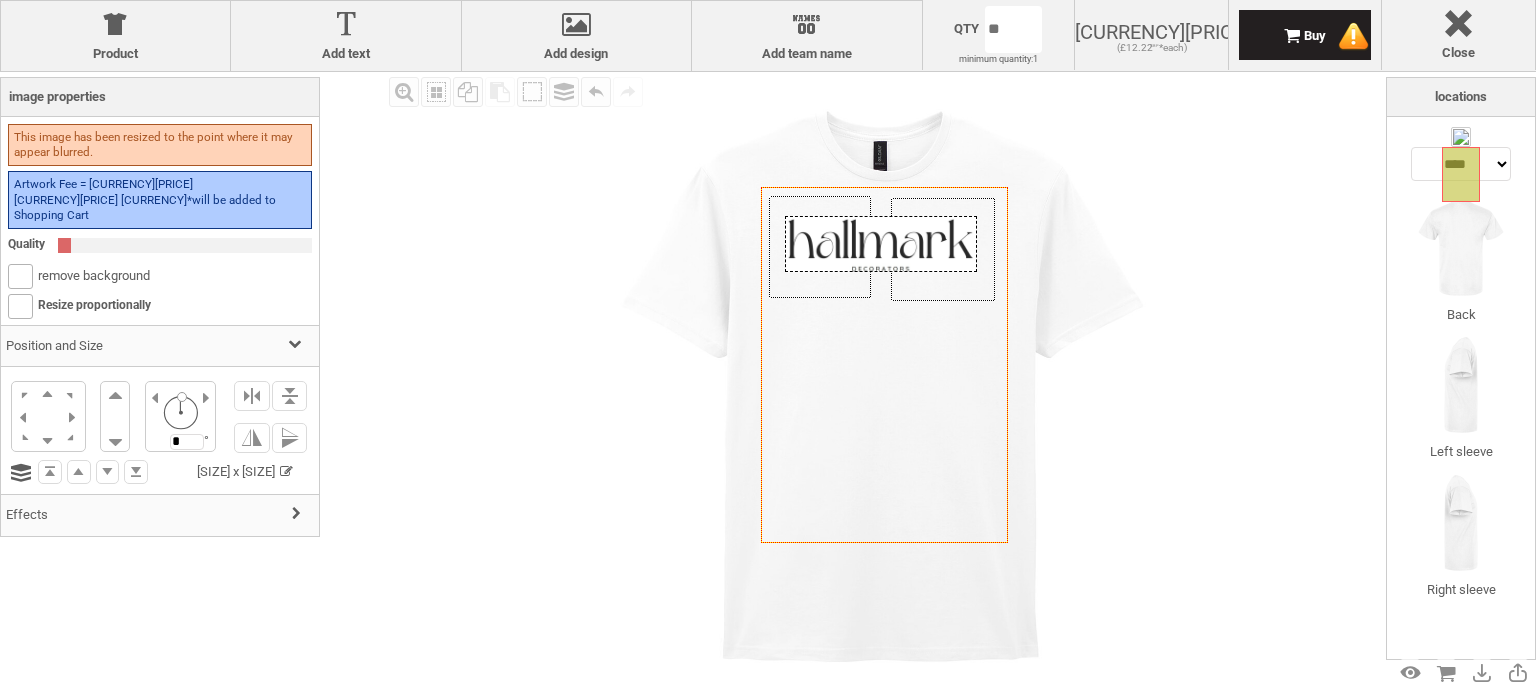 drag, startPoint x: 915, startPoint y: 222, endPoint x: 912, endPoint y: 251, distance: 29.15476 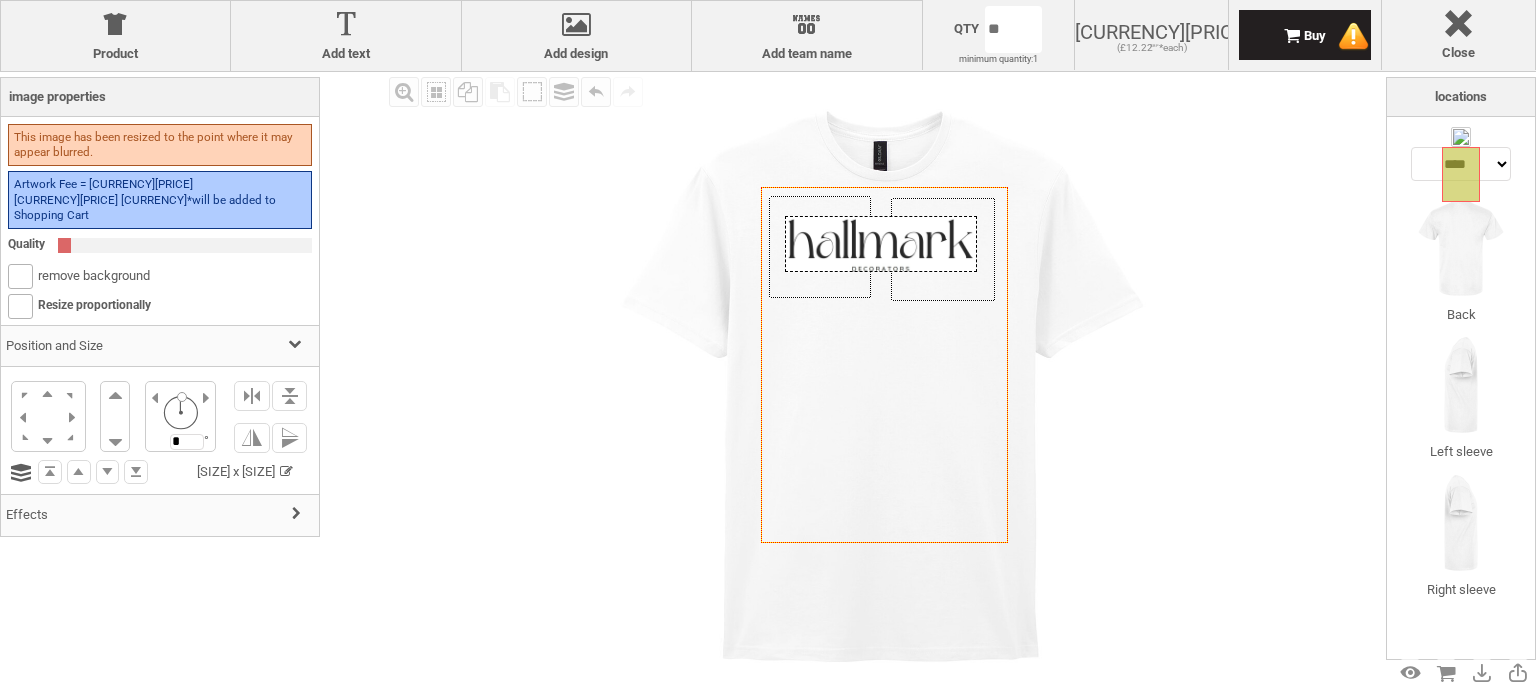 click at bounding box center [881, 244] 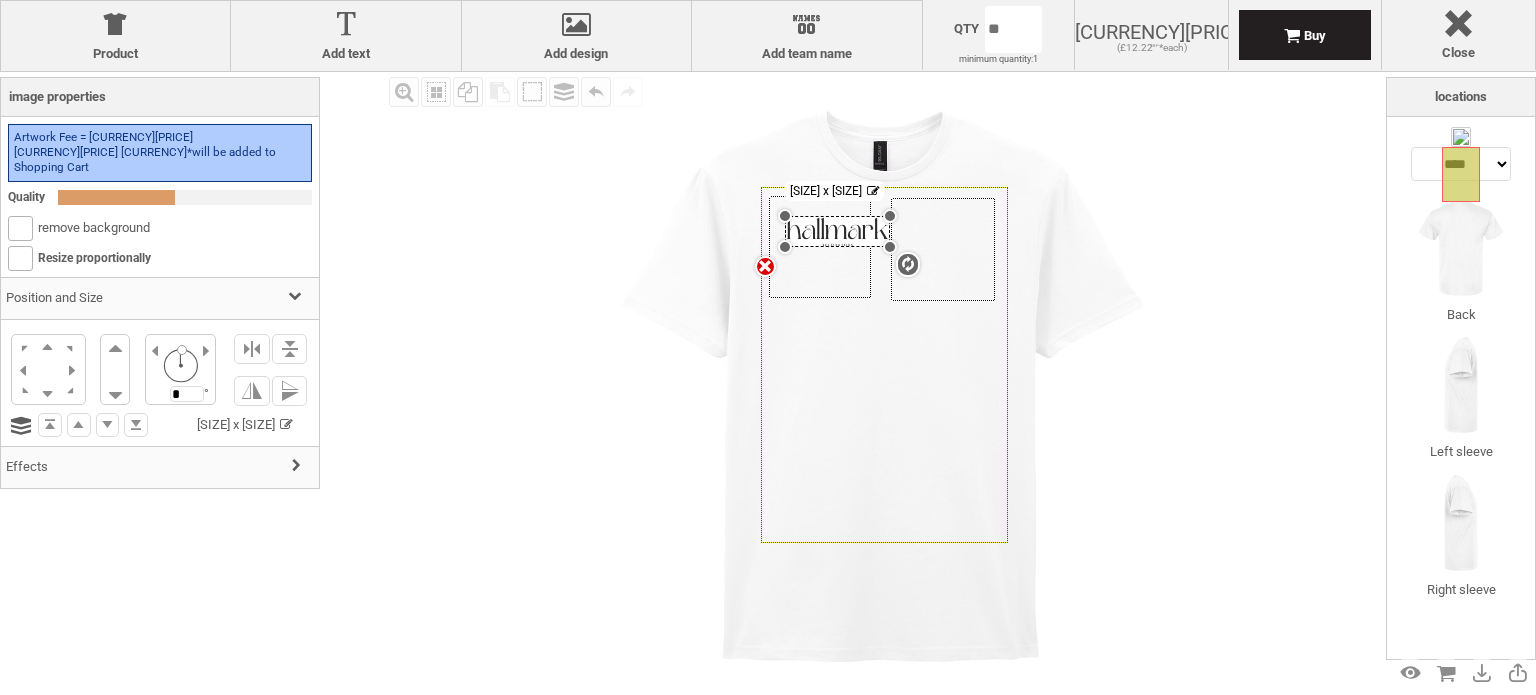 drag, startPoint x: 977, startPoint y: 270, endPoint x: 880, endPoint y: 247, distance: 99.68952 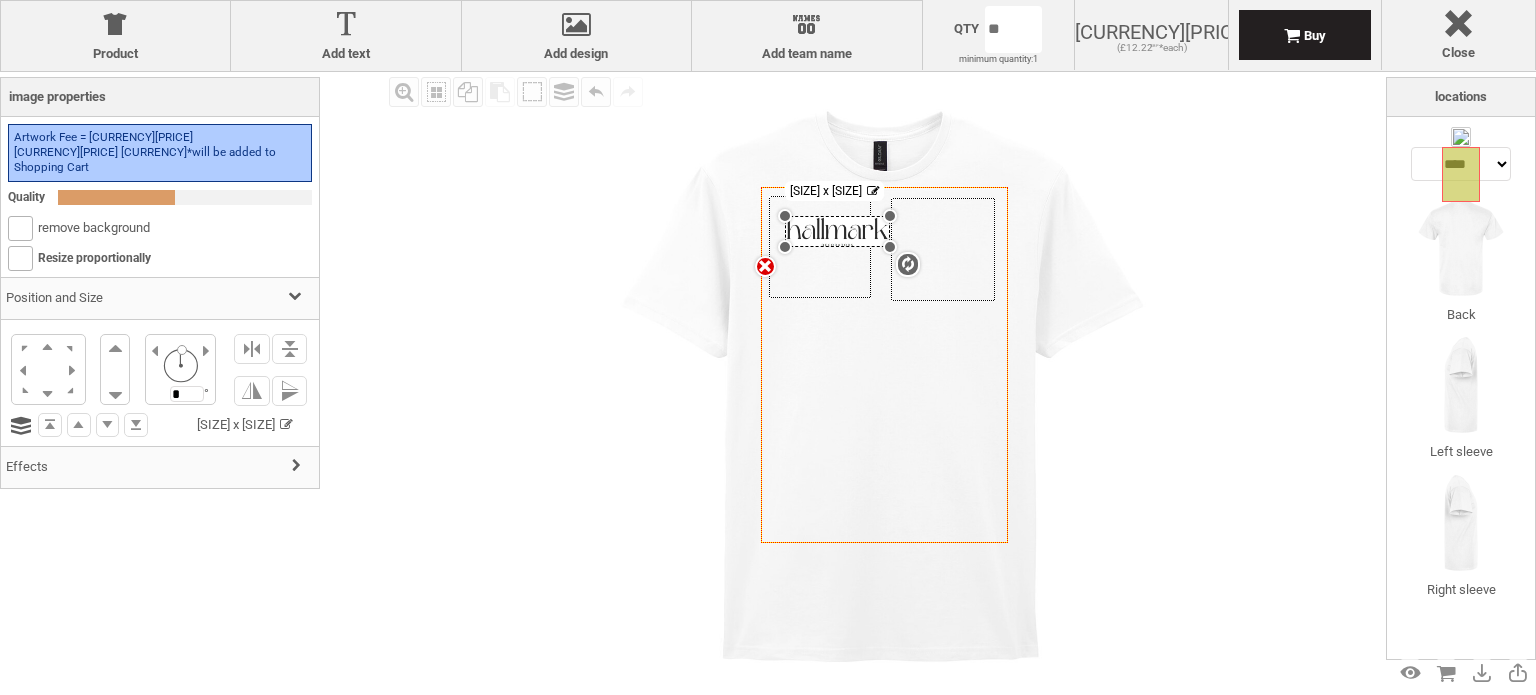 click on "Created with Raphaël 2.1.2 Created with Raphaël 2.1.2 Created with Raphaël 2.1.2 Created with Raphaël 2.1.2         settings 15.33cm x 4.52cm" at bounding box center (884, 365) 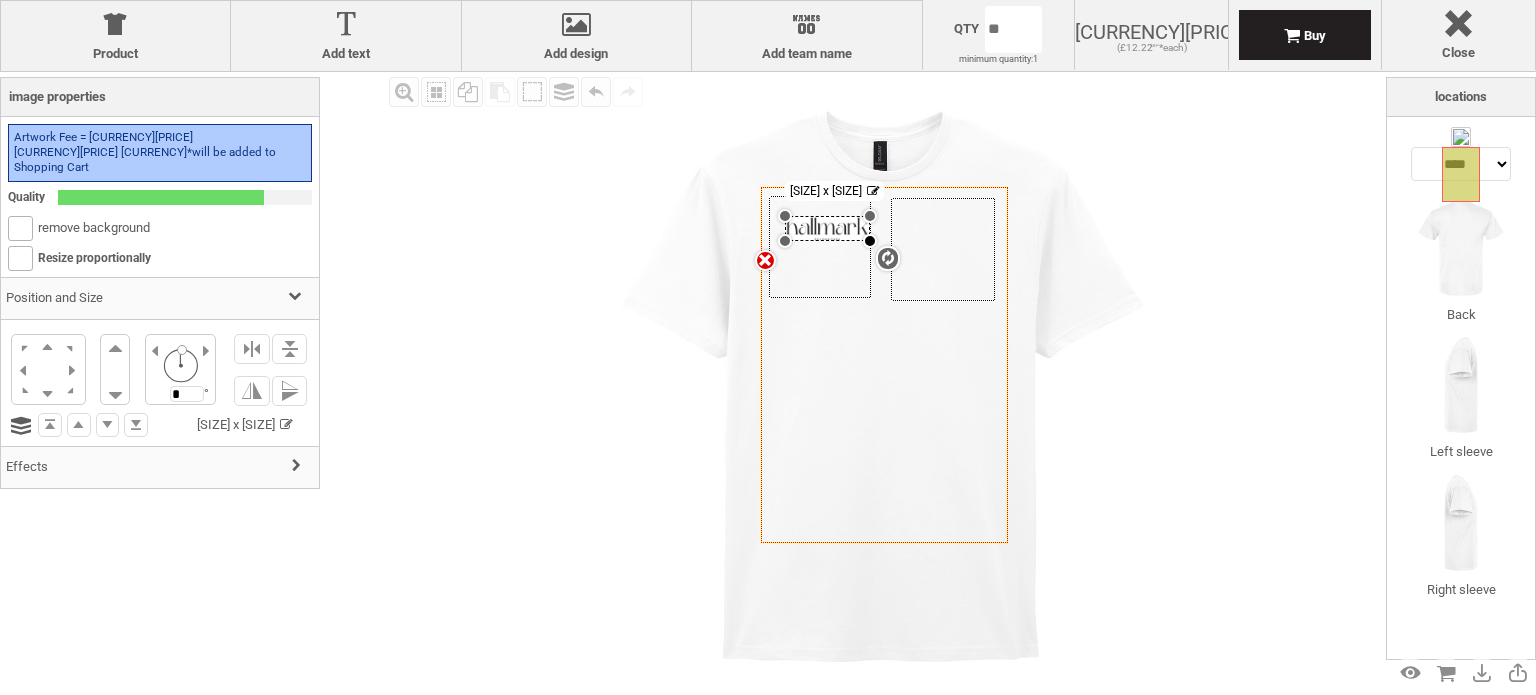 drag, startPoint x: 887, startPoint y: 244, endPoint x: 868, endPoint y: 241, distance: 19.235384 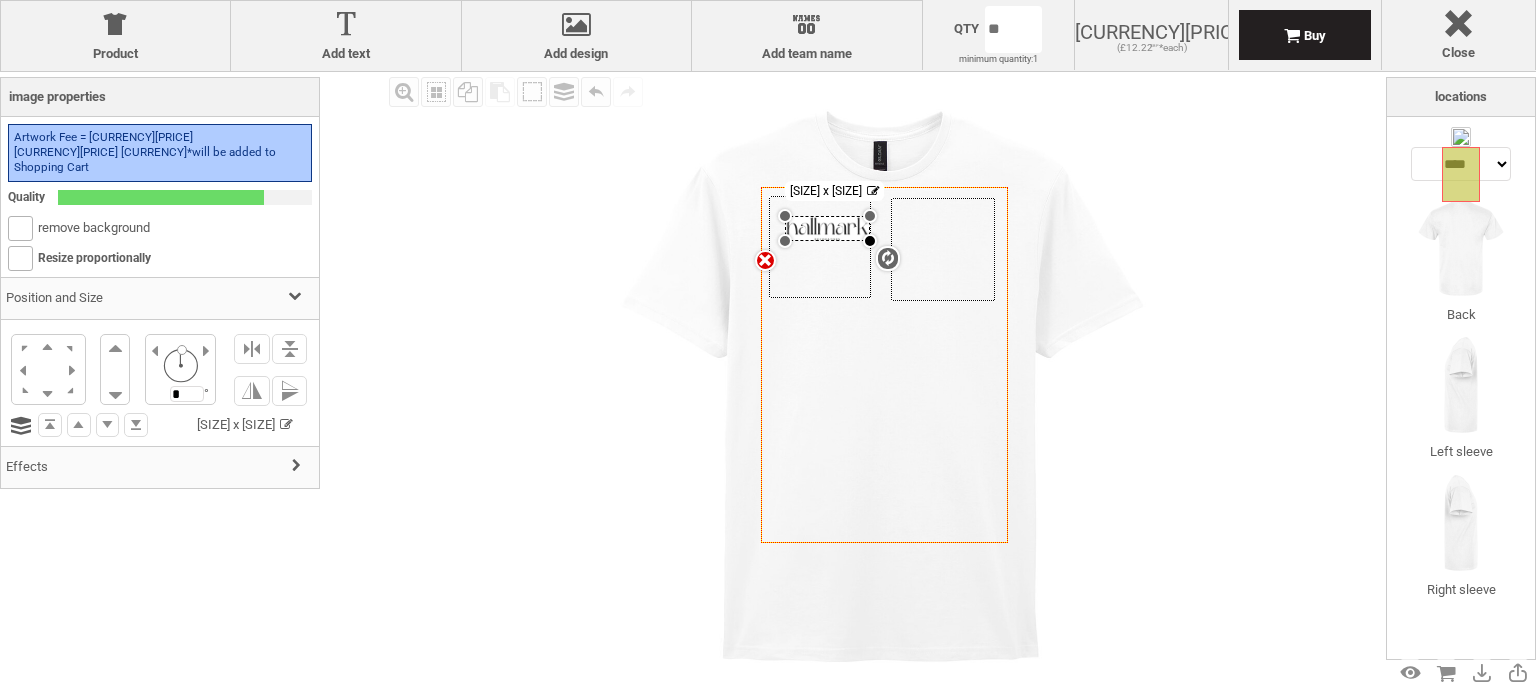 click at bounding box center (870, 241) 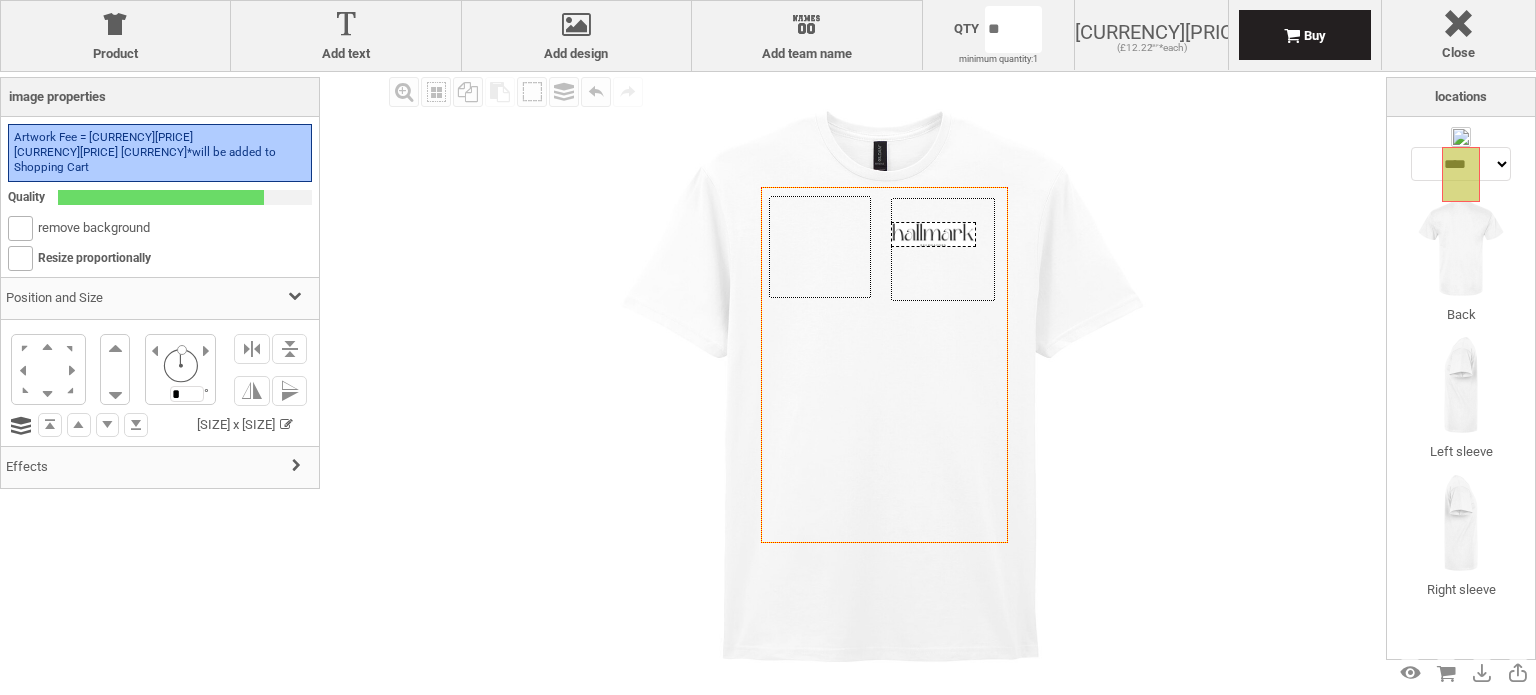drag, startPoint x: 820, startPoint y: 227, endPoint x: 926, endPoint y: 233, distance: 106.16968 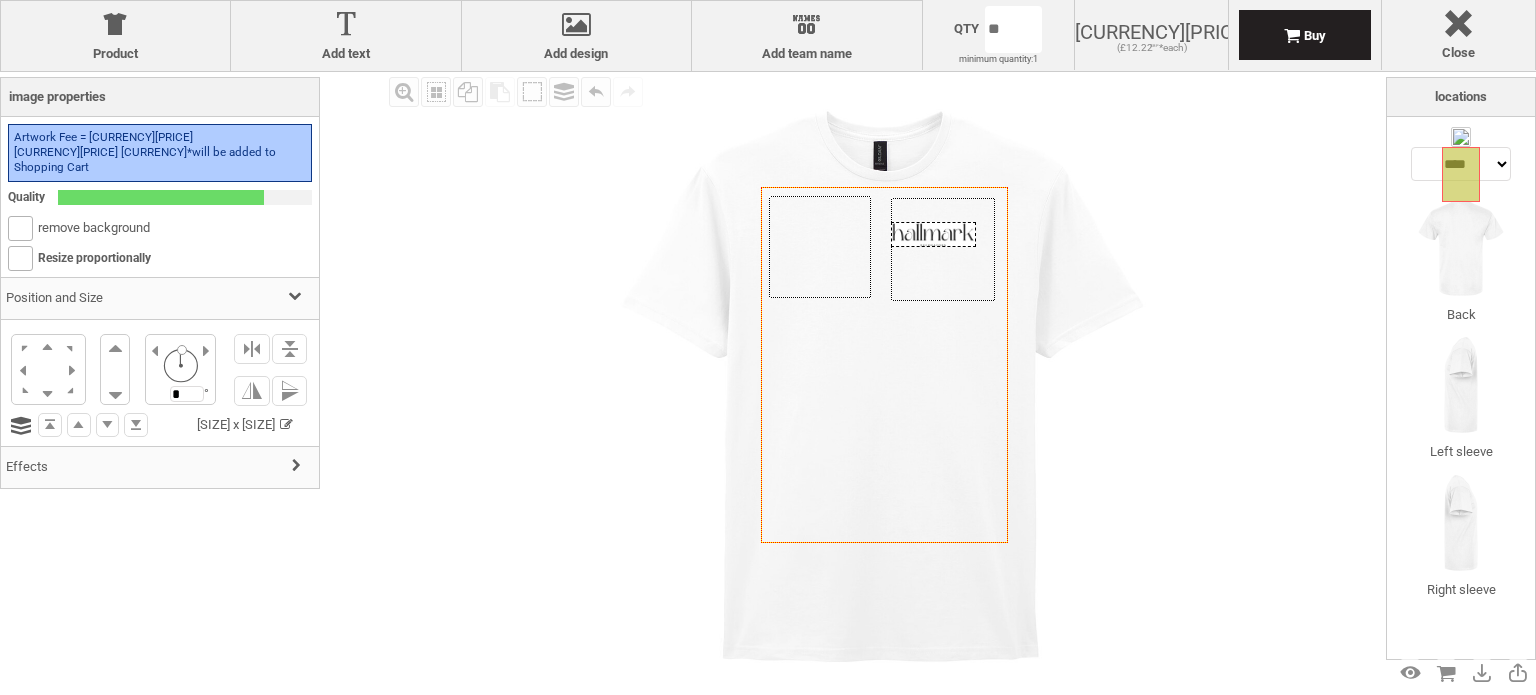 click at bounding box center (933, 234) 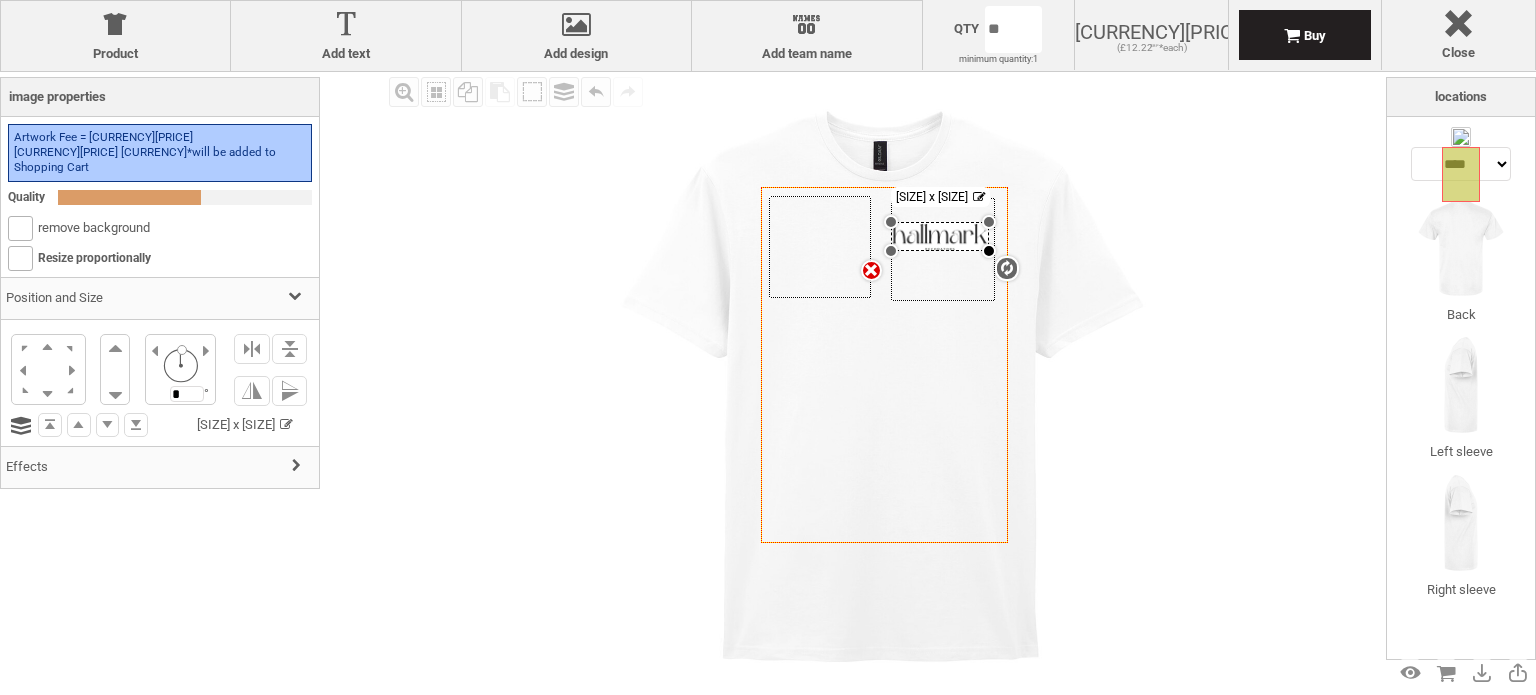 click at bounding box center [989, 251] 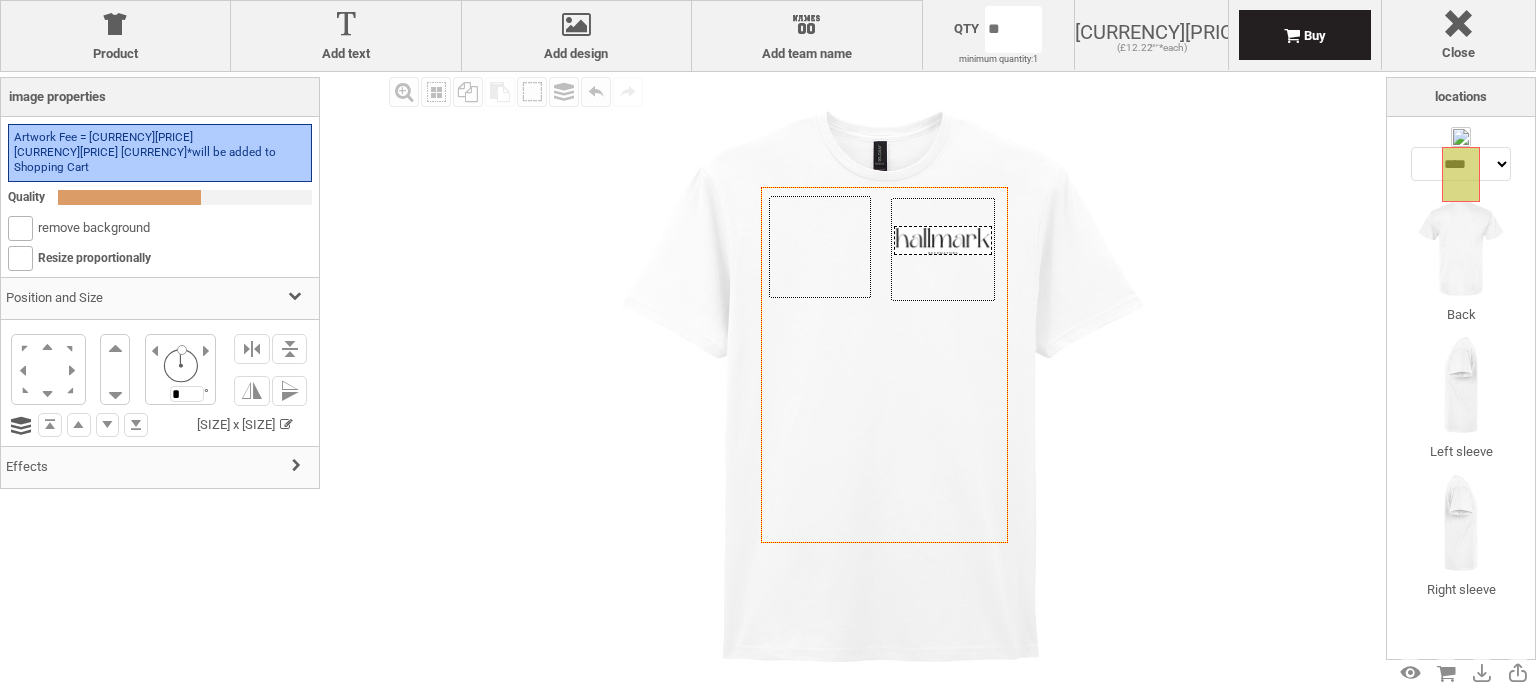 click at bounding box center [943, 240] 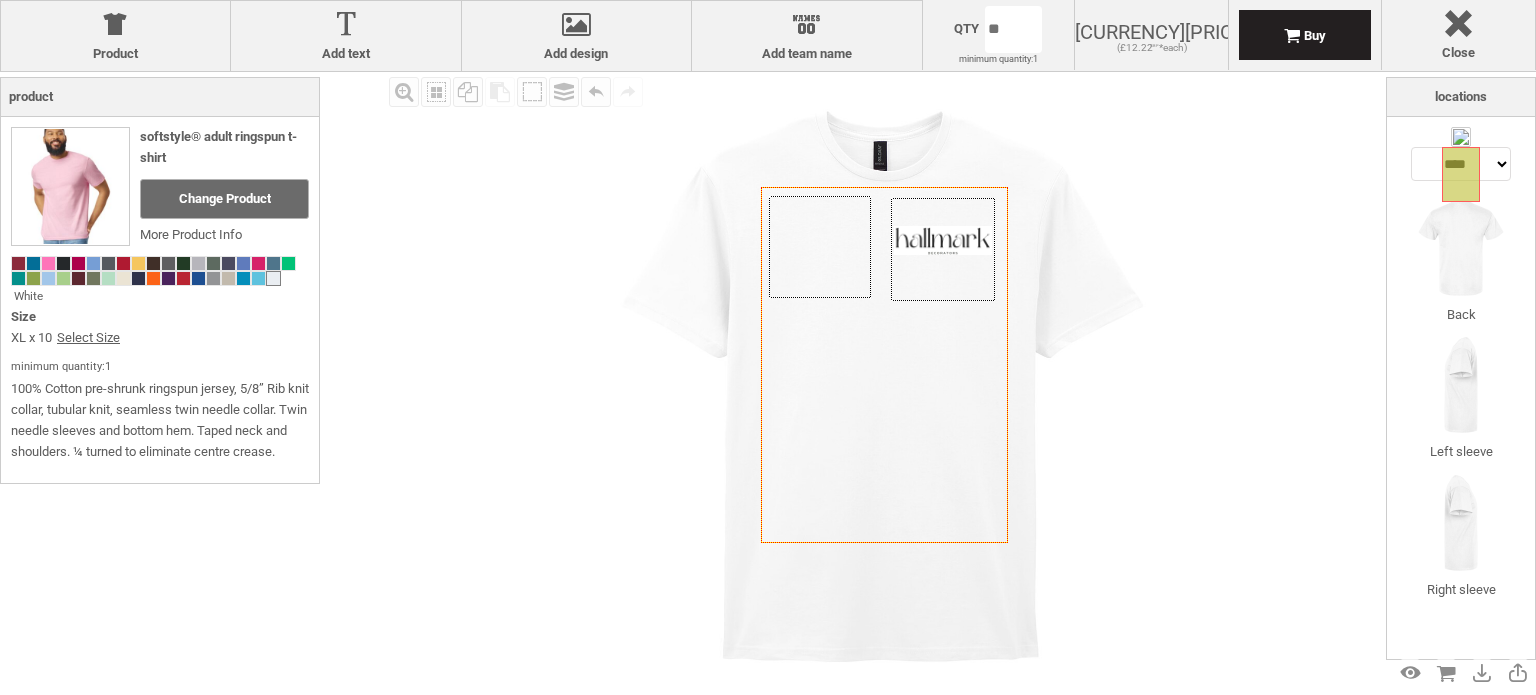 click on "Fill Background
Zoom in
Zoom out
Select All
Copy
All
Selected
Paste
Off
On
Group
Group
Undo
Redo
Created with Raphaël 2.1.2 Created with Raphaël 2.1.2 Created with Raphaël 2.1.2 Created with Raphaël 2.1.2 Created with Raphaël 2.1.2 Created with Raphaël 2.1.2 Created with Raphaël 2.1.2 Created with Raphaël 2.1.2 Created with Raphaël 2.1.2 Created with Raphaël 2.1.2 Created with Raphaël 2.1.2 Created with Raphaël 2.1.2 Created with Raphaël 2.1.2 Created with Raphaël 2.1.2 Created with Raphaël 2.1.2 Created with Raphaël 2.1.2" at bounding box center [885, 382] 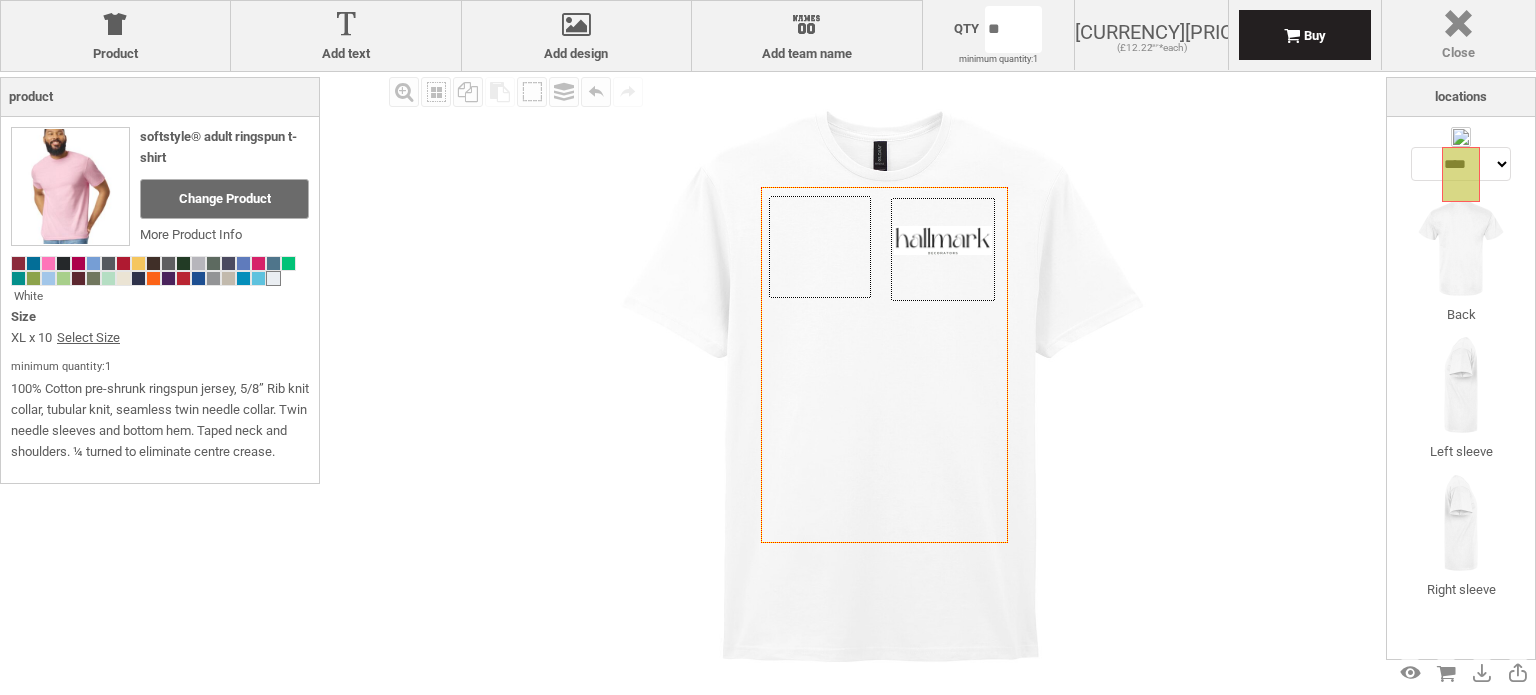 click at bounding box center [1458, 27] 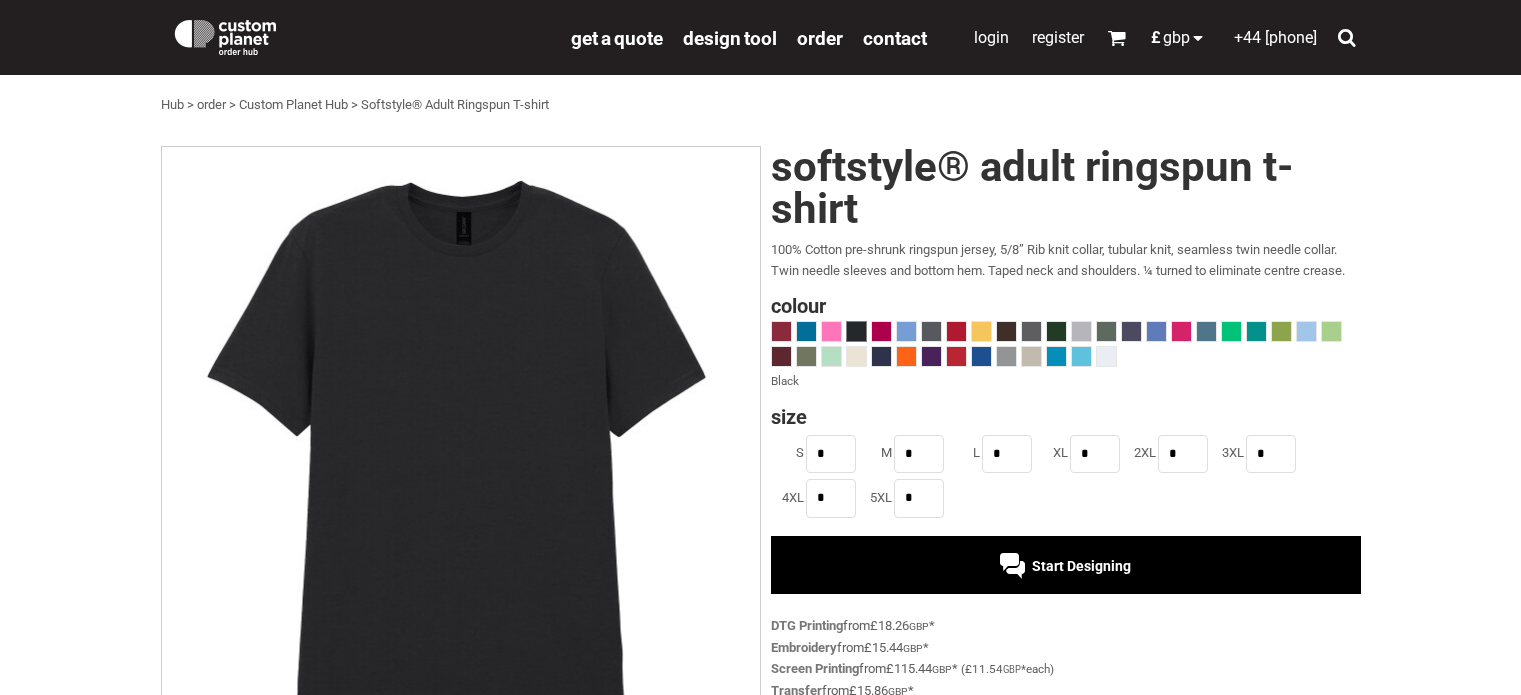 scroll, scrollTop: 0, scrollLeft: 0, axis: both 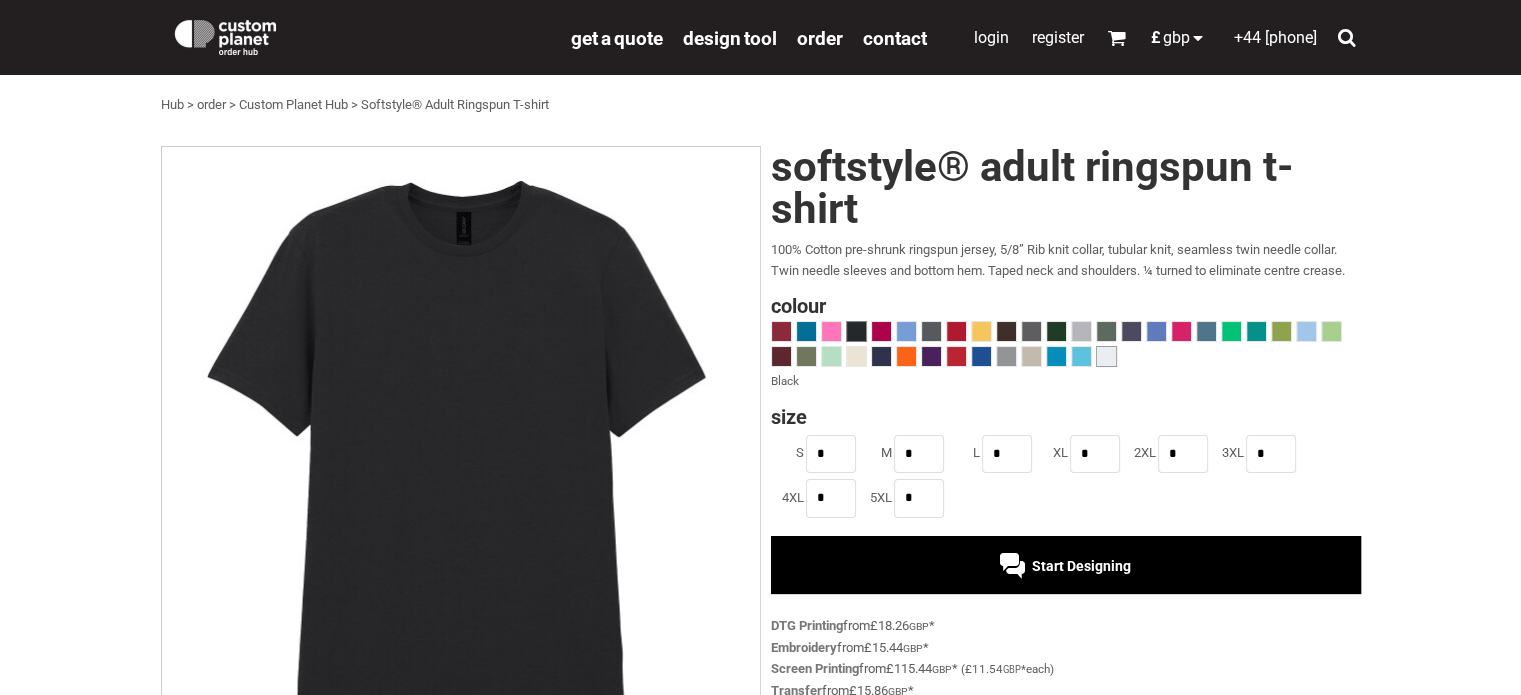 click at bounding box center (1106, 356) 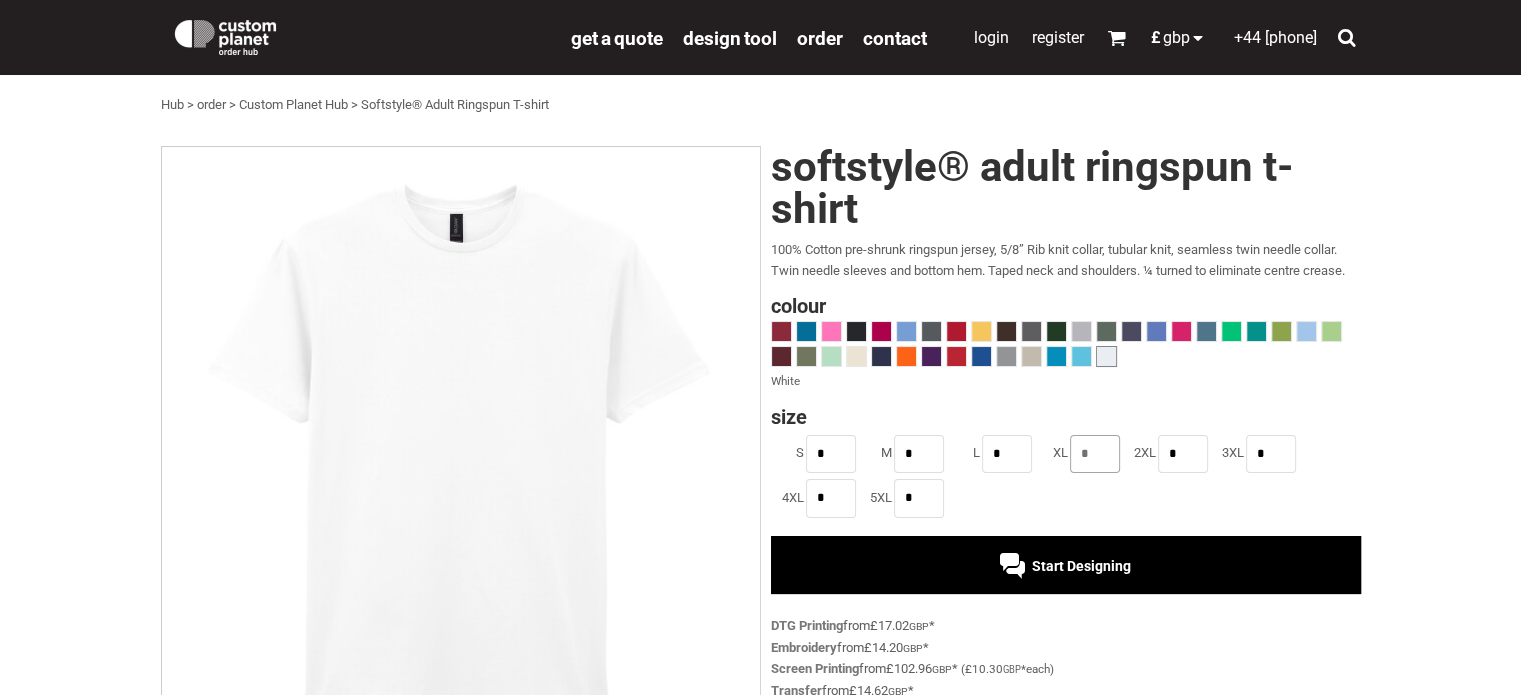 click on "*" at bounding box center [1095, 454] 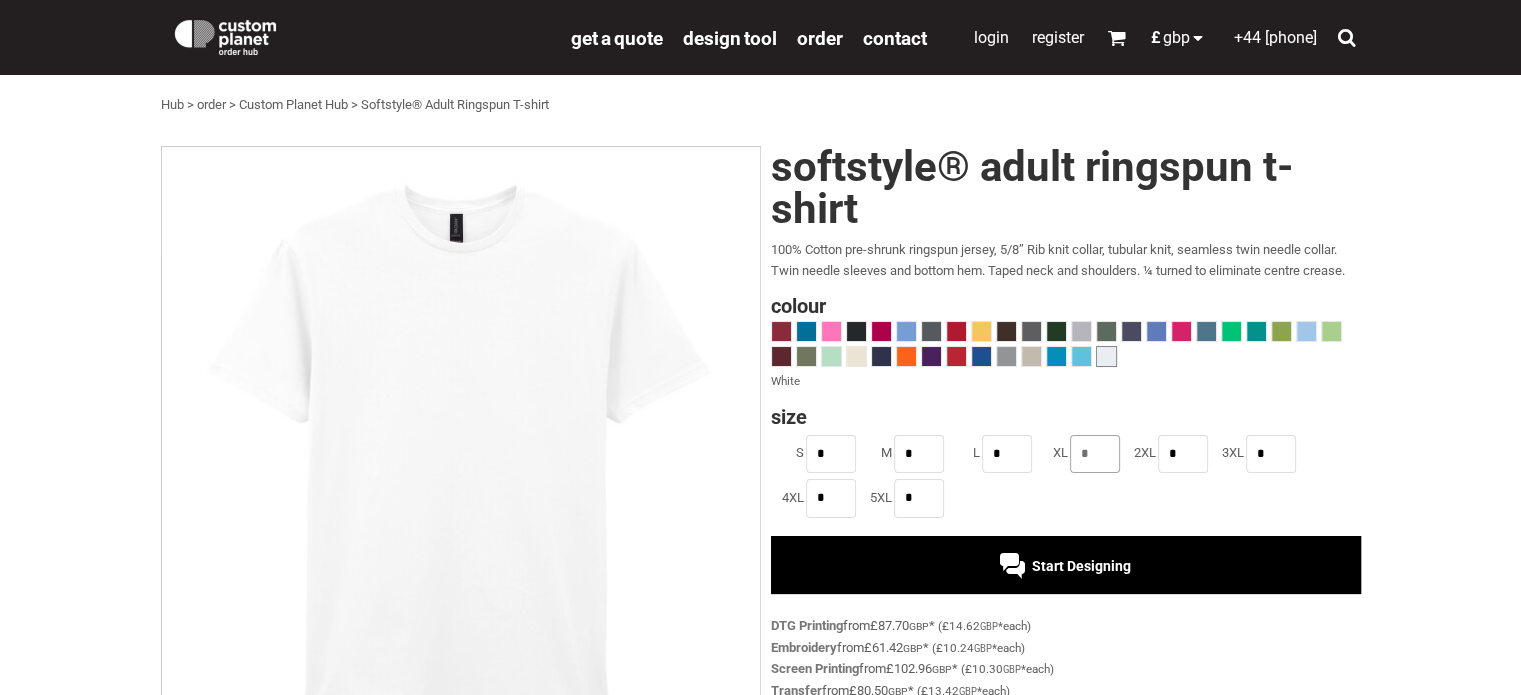 type on "*" 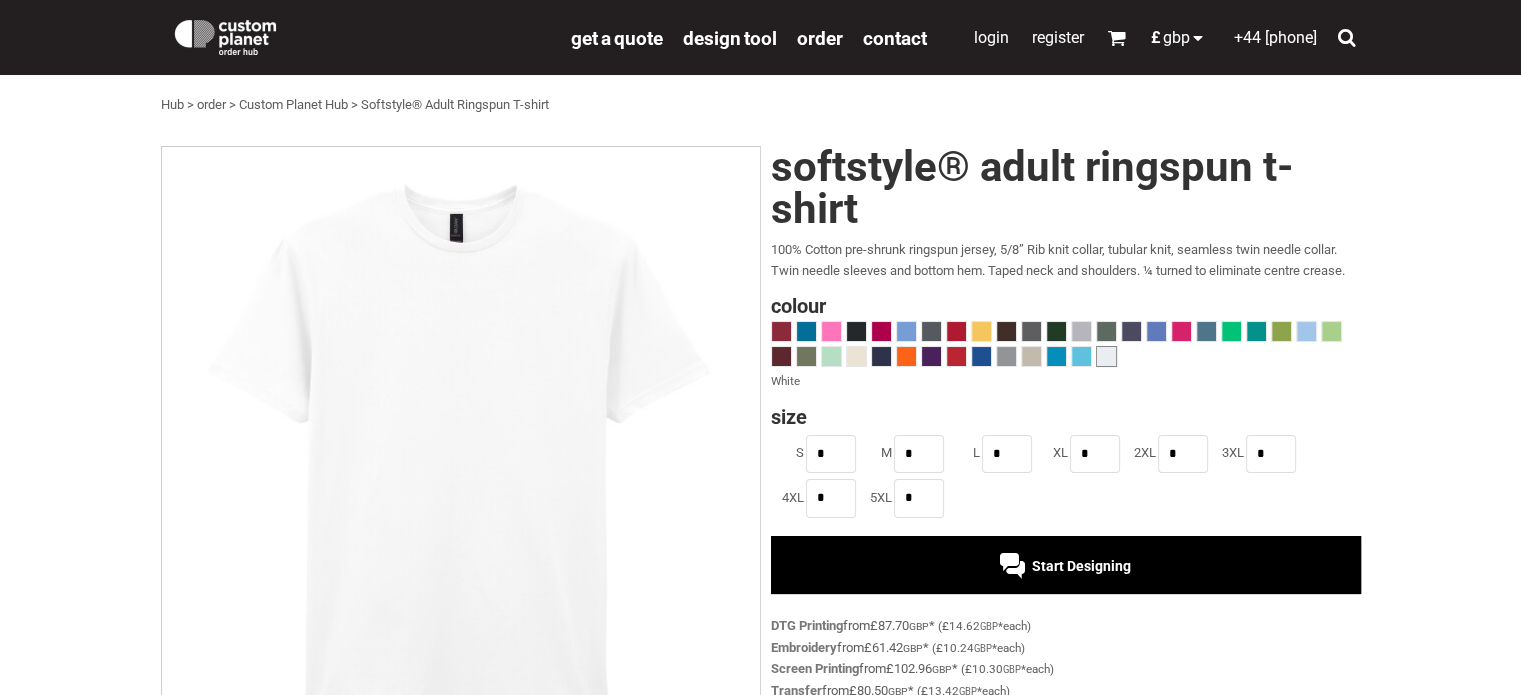 click on "Start Designing" at bounding box center (1081, 566) 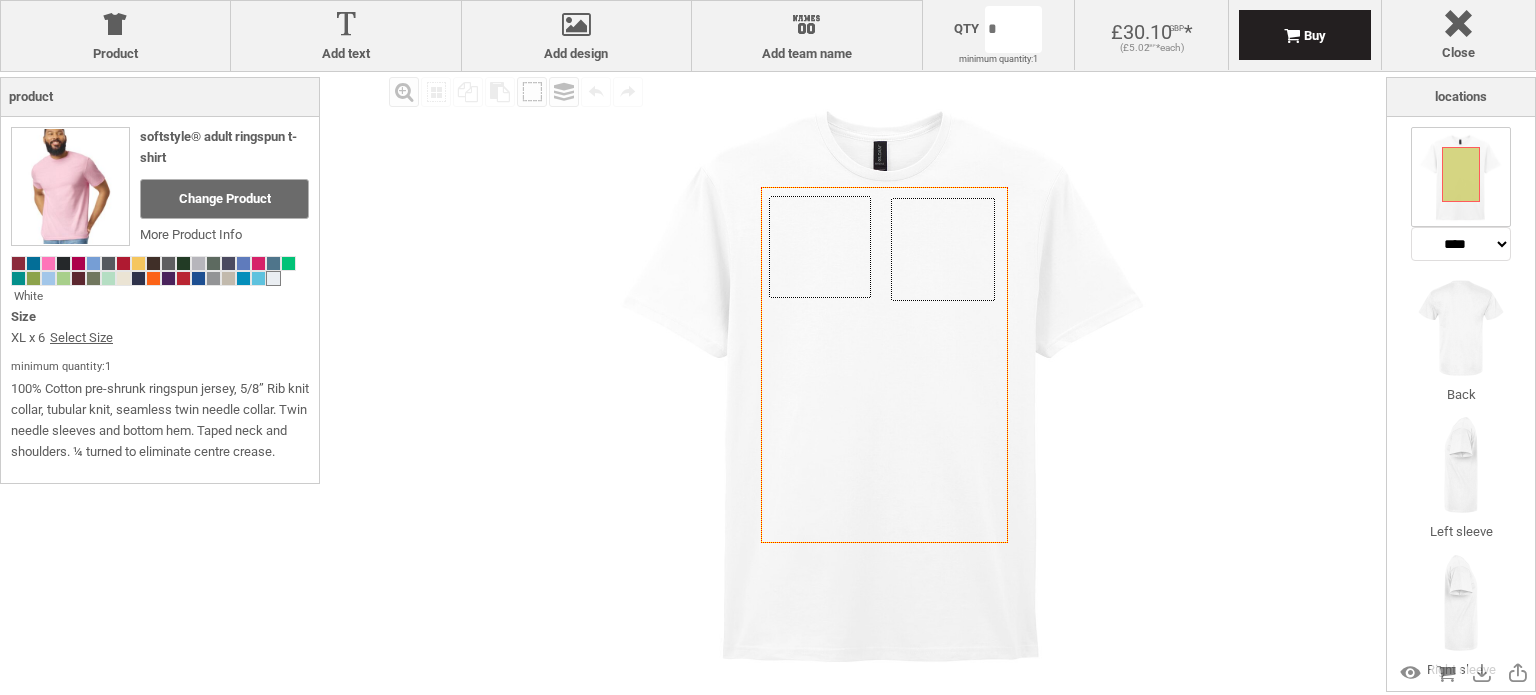 scroll, scrollTop: 0, scrollLeft: 0, axis: both 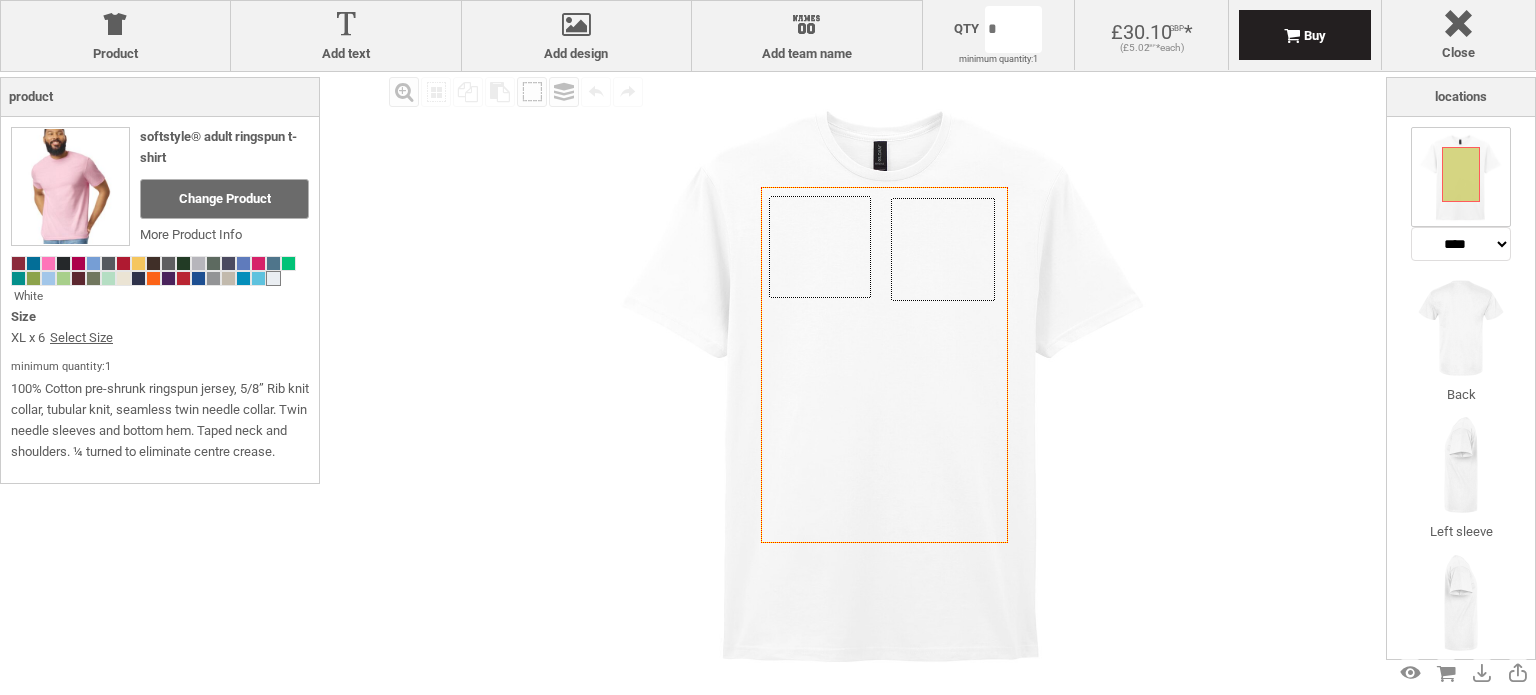click on "Created with Raphaël 2.1.2 Created with Raphaël 2.1.2 Created with Raphaël 2.1.2 Created with Raphaël 2.1.2 Created with Raphaël 2.1.2 Created with Raphaël 2.1.2 Created with Raphaël 2.1.2 Created with Raphaël 2.1.2 Created with Raphaël 2.1.2 Created with Raphaël 2.1.2 Created with Raphaël 2.1.2 Created with Raphaël 2.1.2" at bounding box center (885, 382) 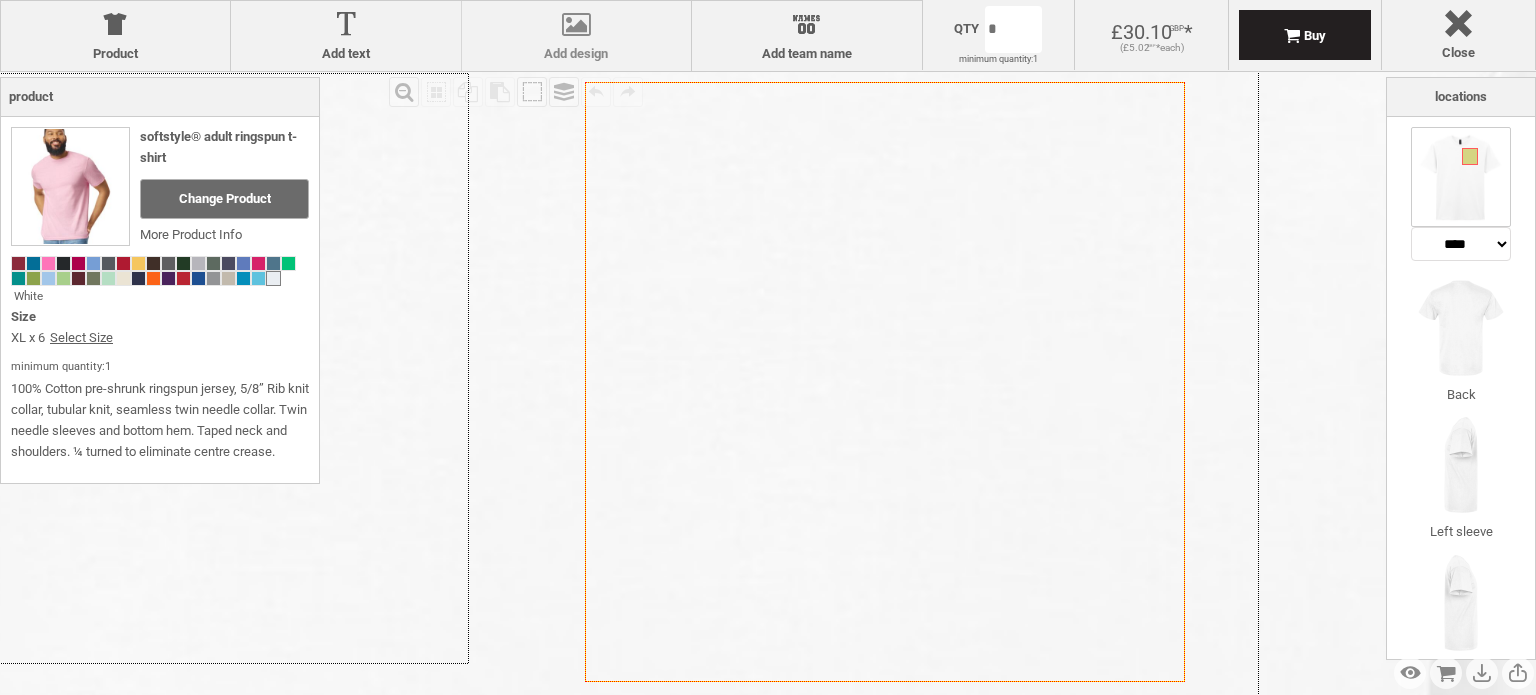 click on "Add design Add design" at bounding box center [576, 36] 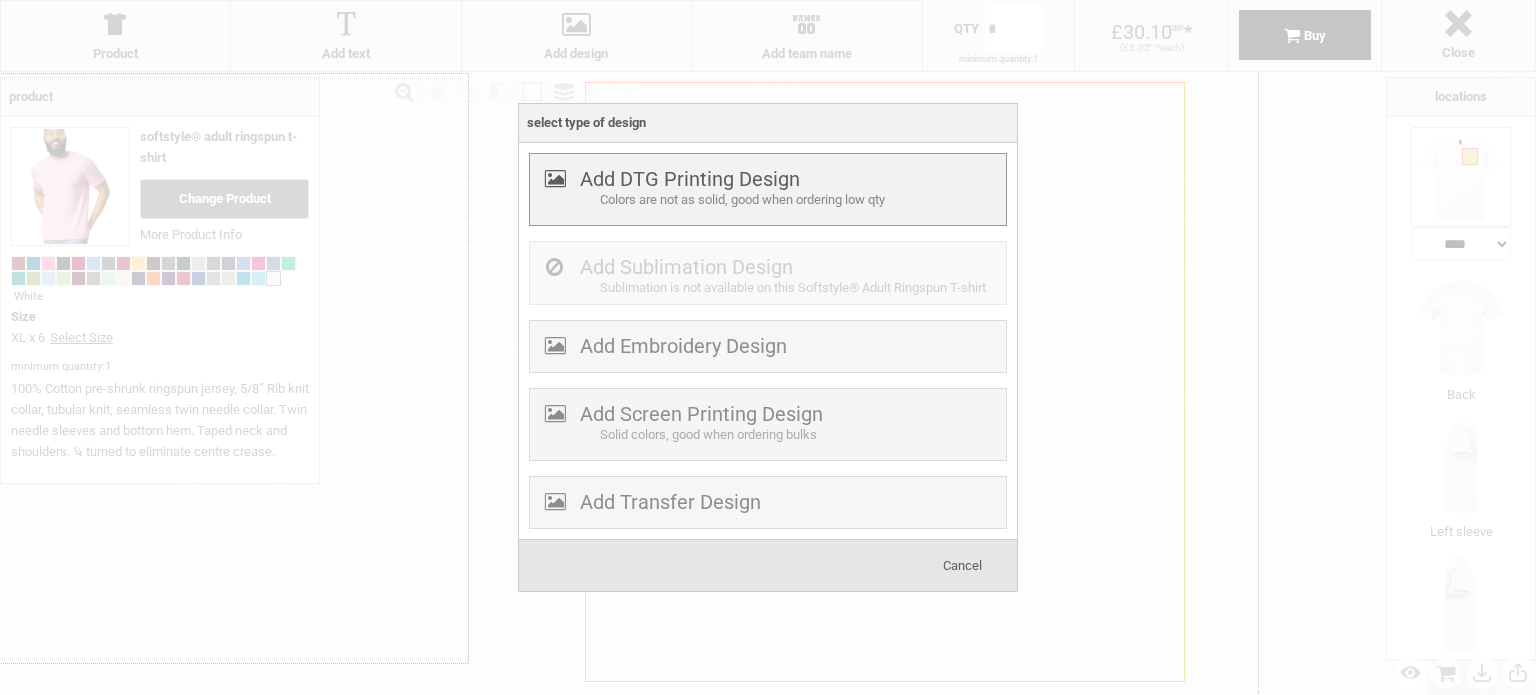 click on "Add DTG Printing Design" at bounding box center (690, 179) 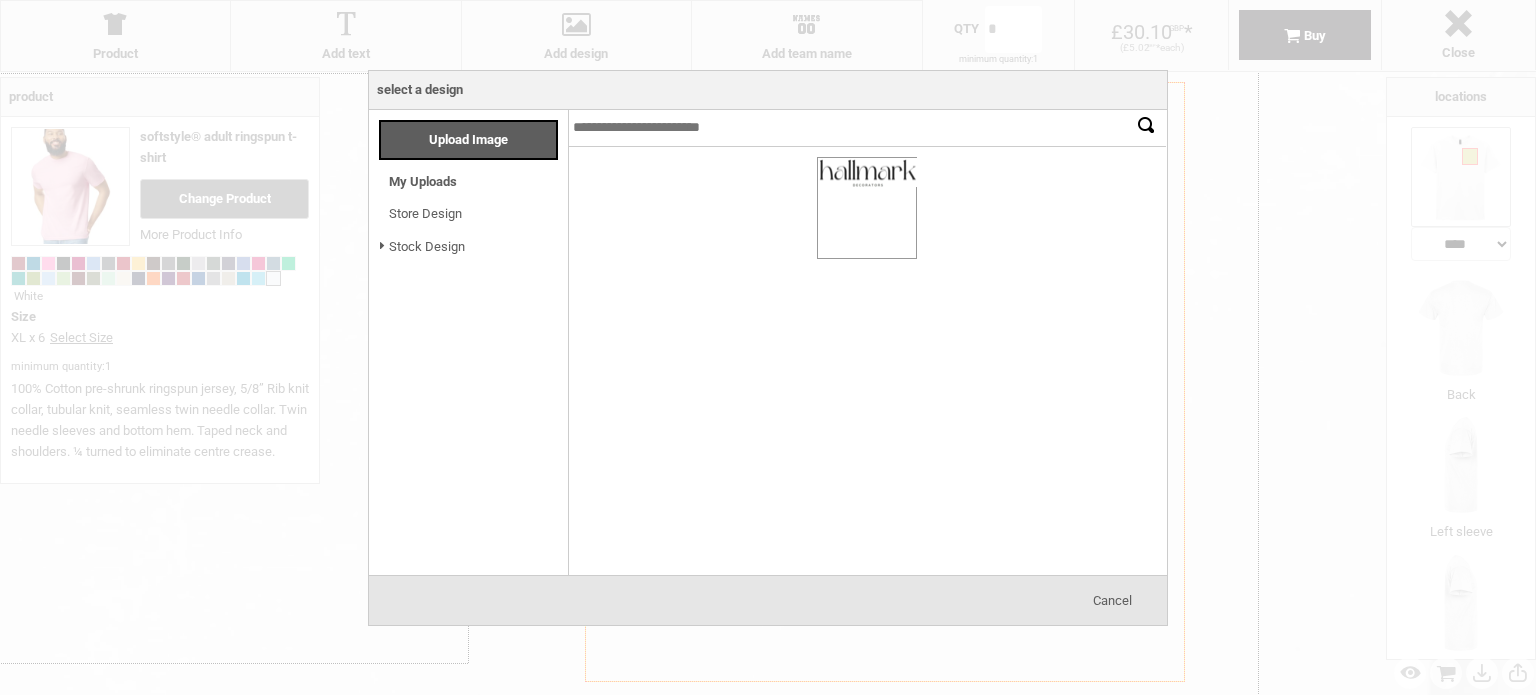 click at bounding box center (867, 208) 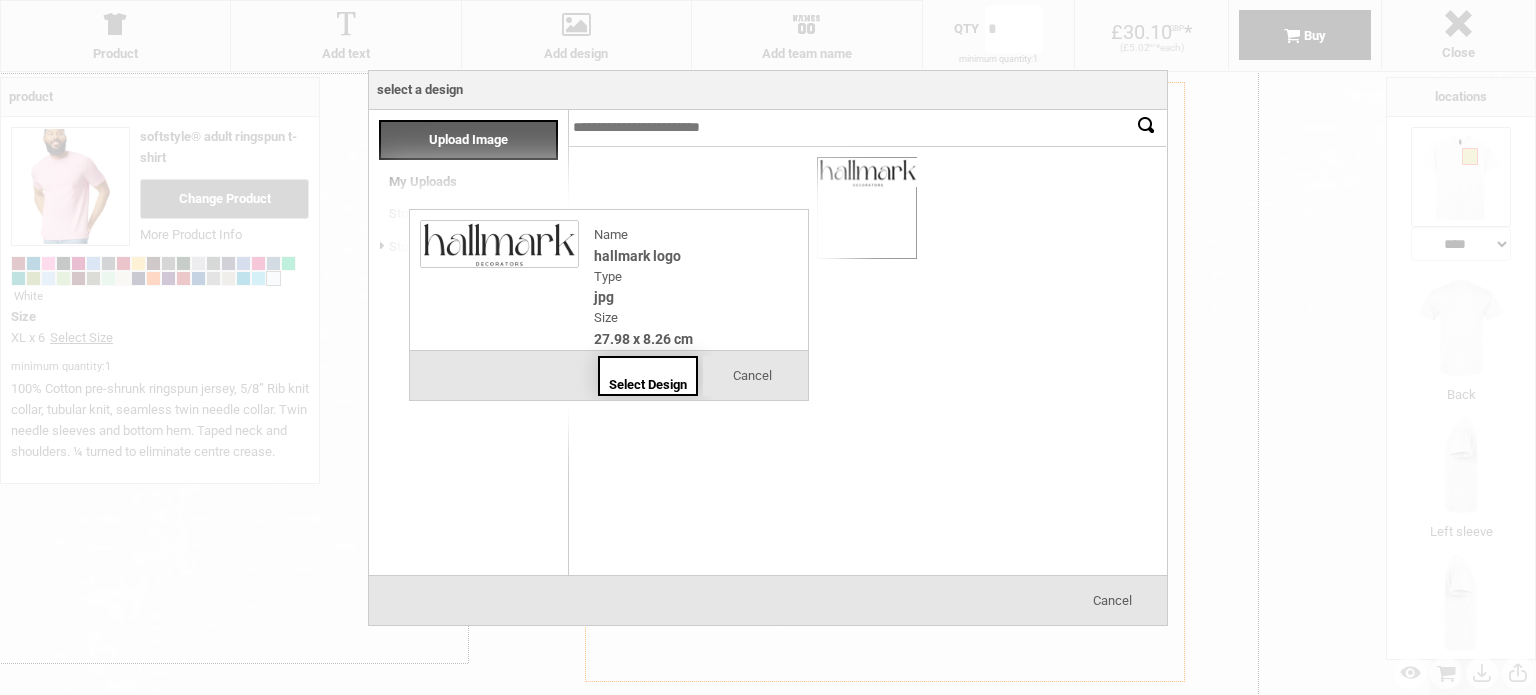 click on "Select Design" at bounding box center (648, 376) 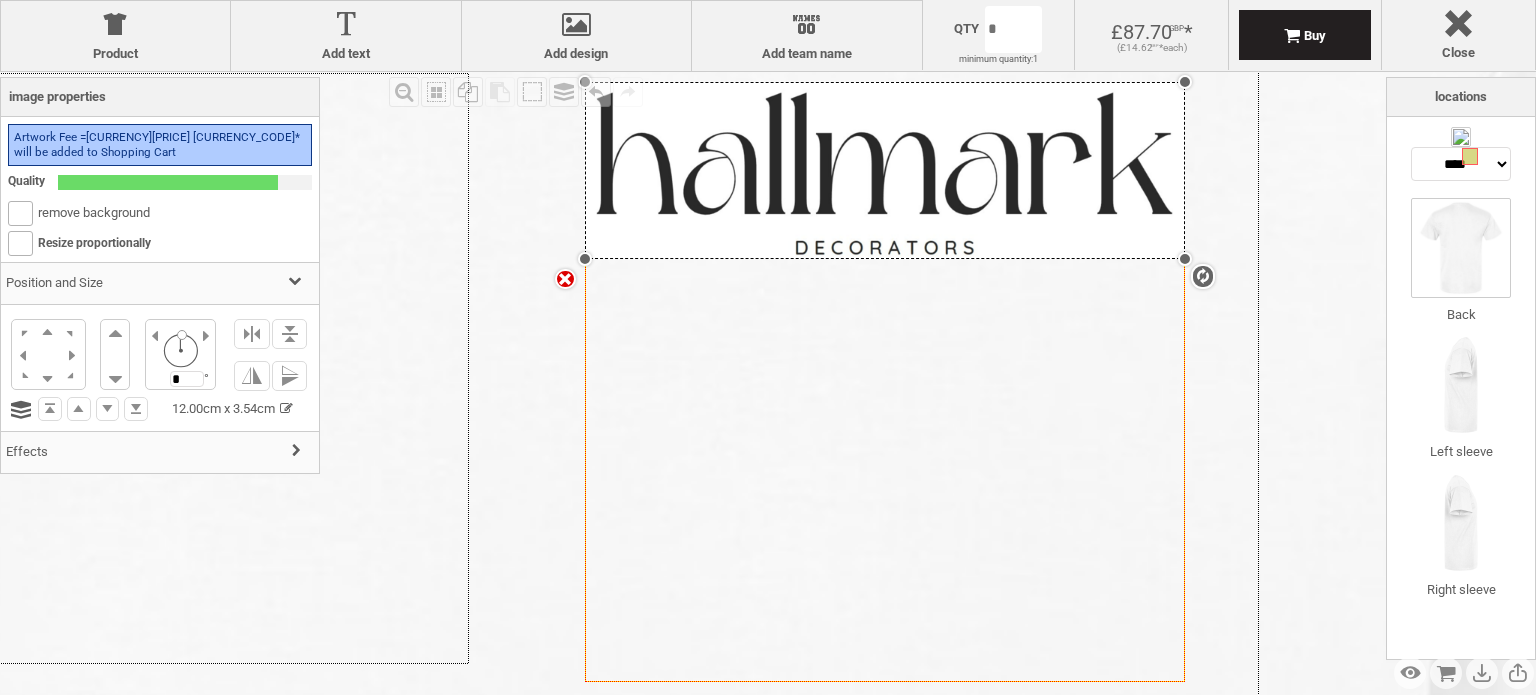 click at bounding box center [1461, 248] 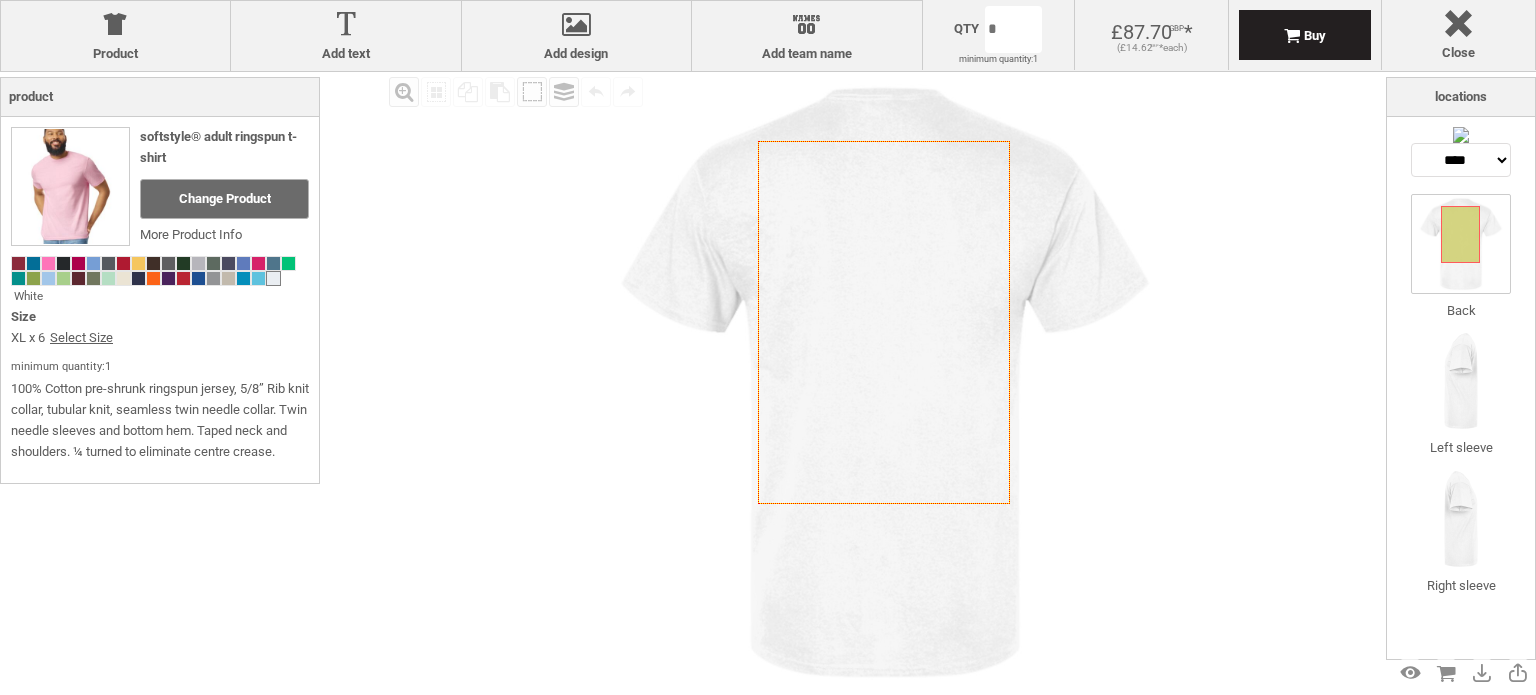 click on "Created with Raphaël 2.1.2" at bounding box center (884, 322) 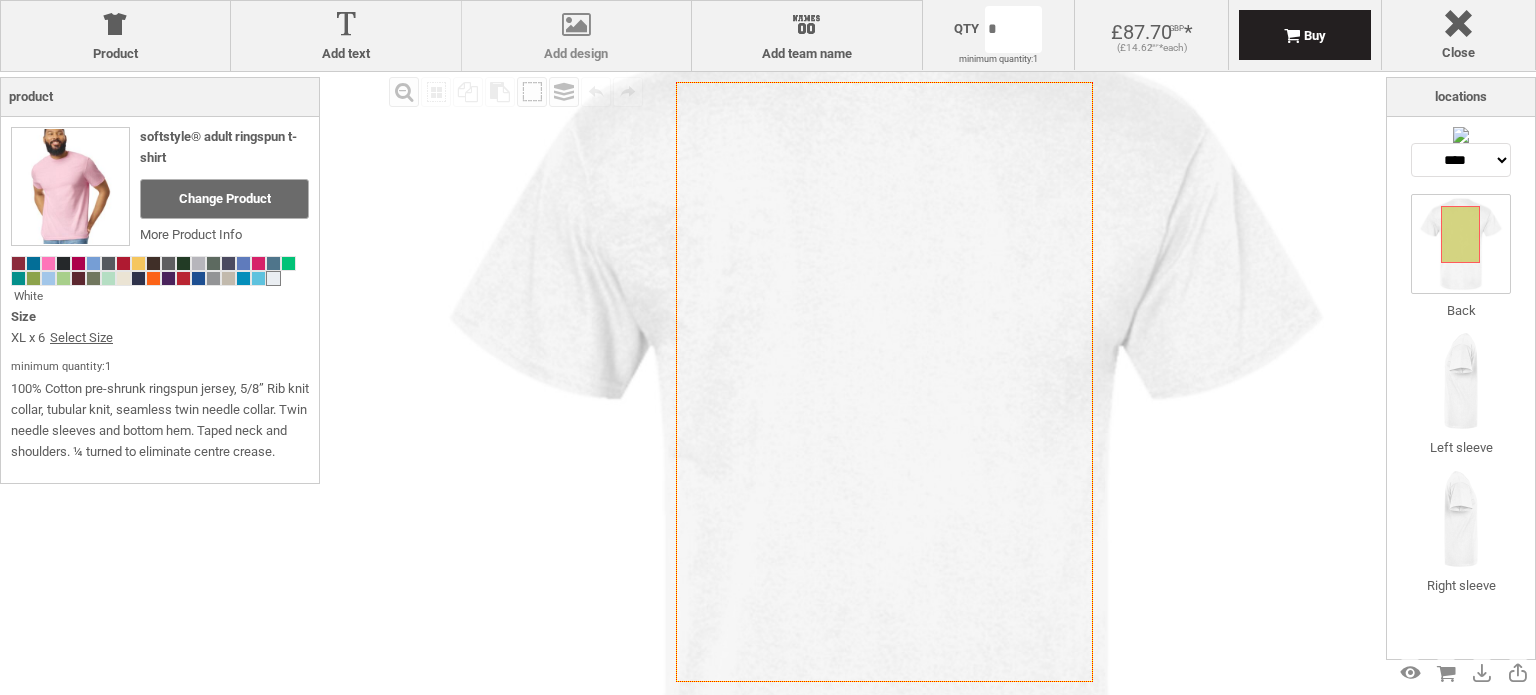 click at bounding box center [576, 28] 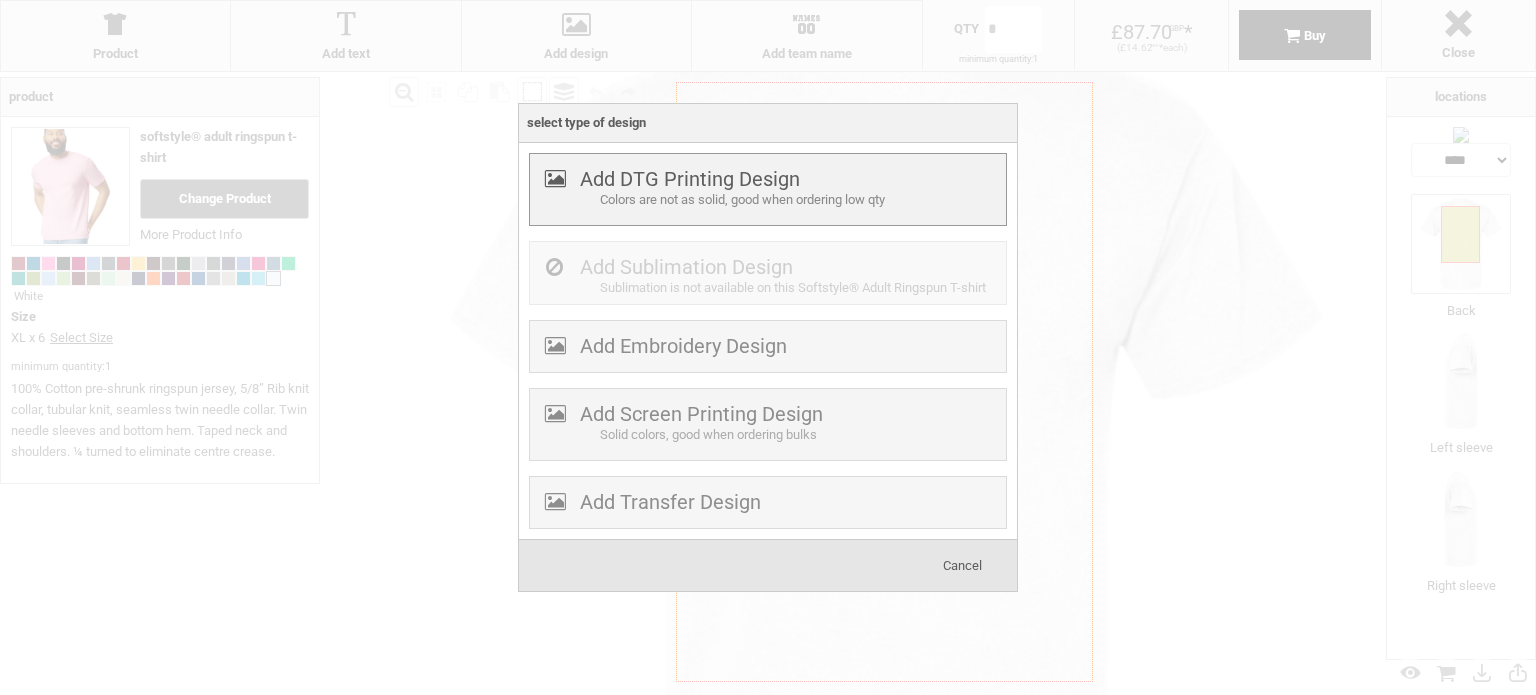 click on "Colors are not as solid, good when ordering low qty" at bounding box center (800, 200) 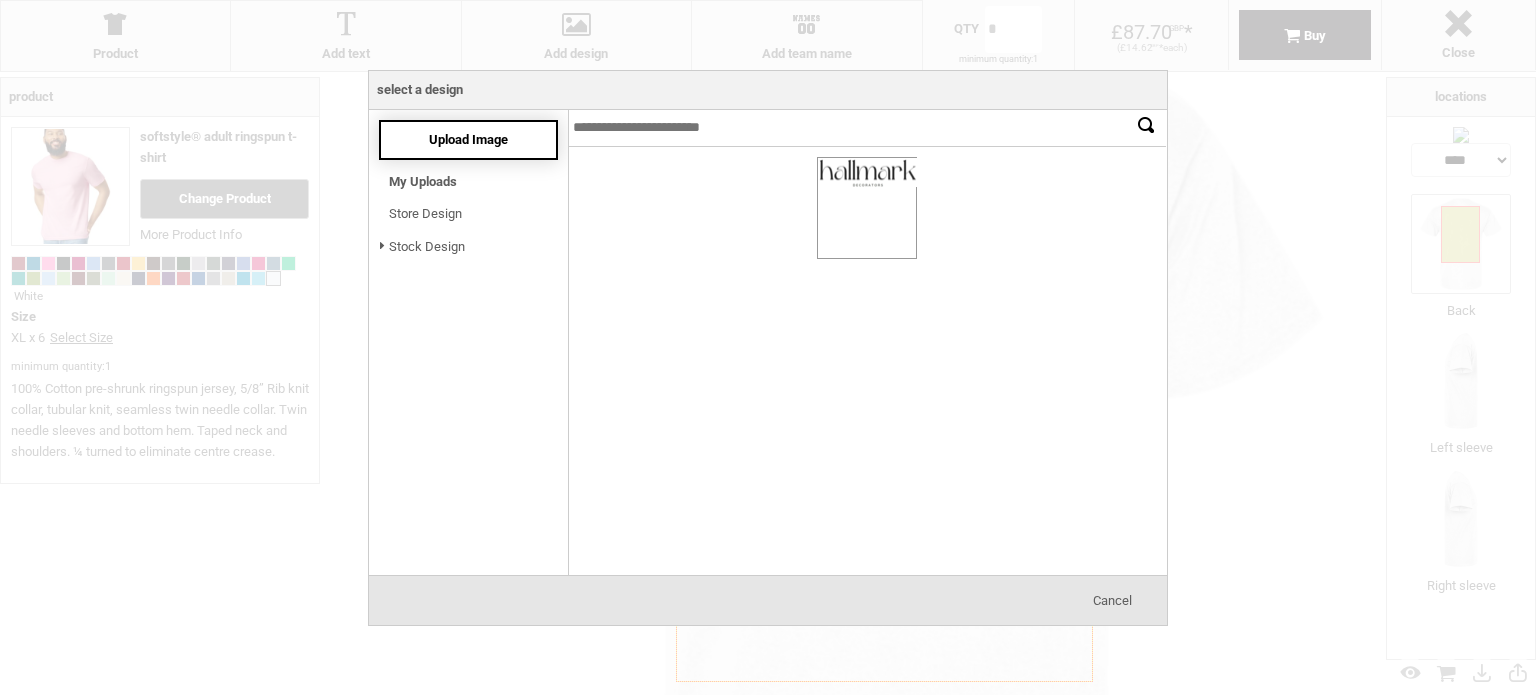 click on "Upload Image" at bounding box center [468, 139] 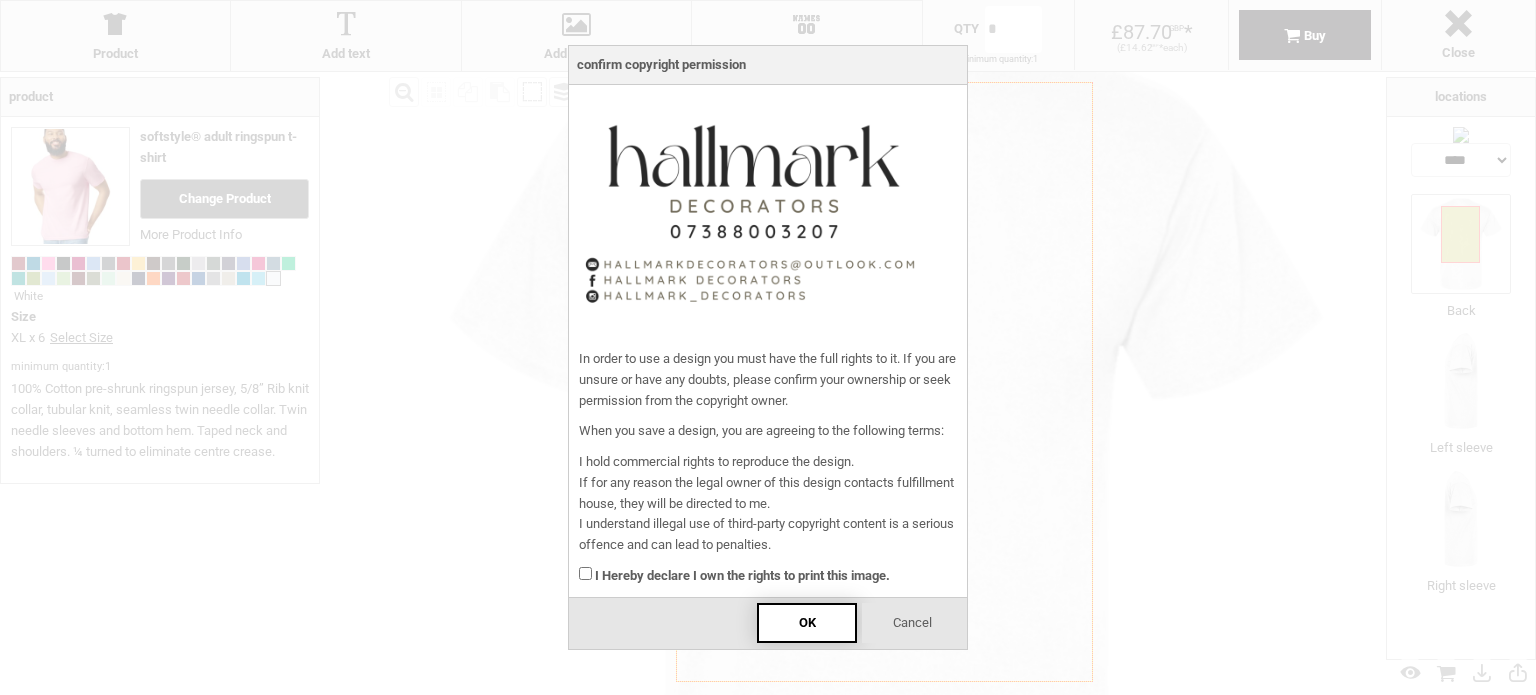 click on "OK" at bounding box center [807, 623] 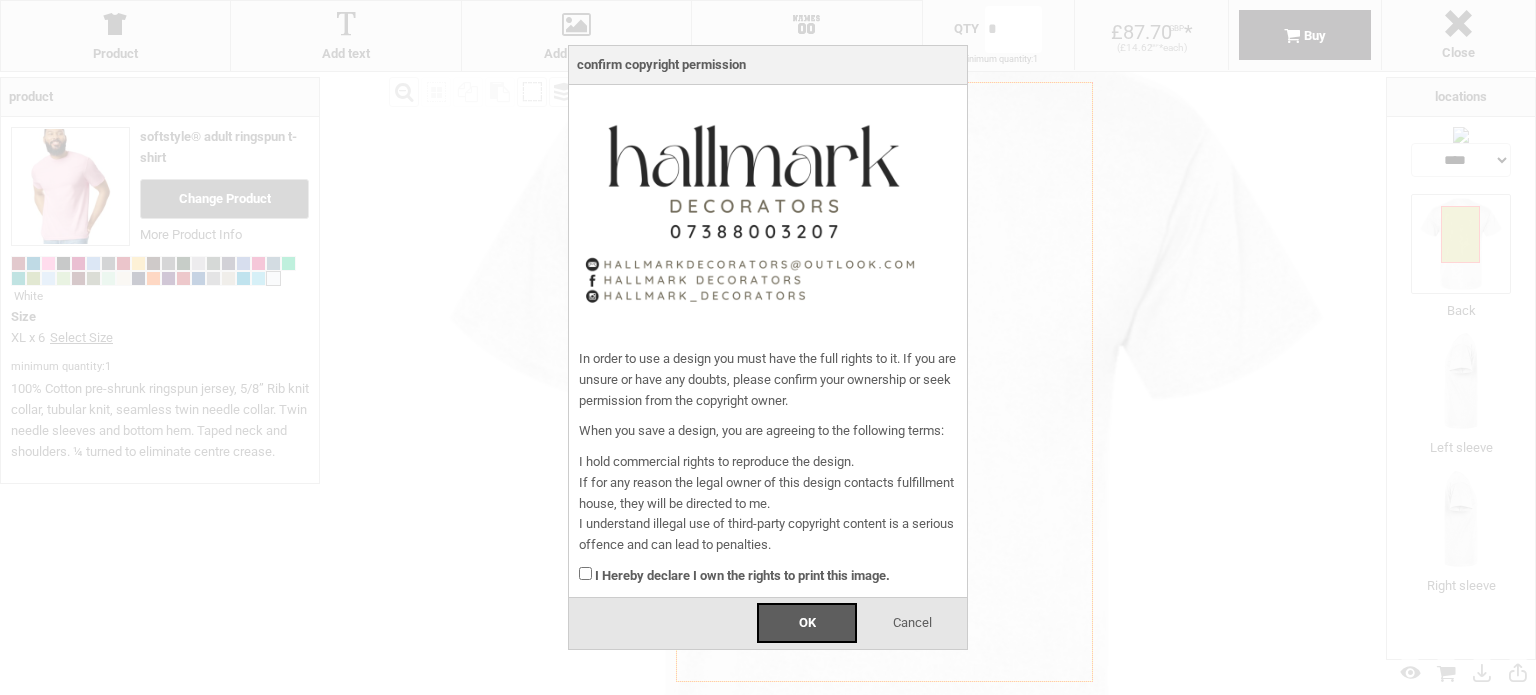 click on "I Hereby declare I own the rights to print this image." at bounding box center [742, 575] 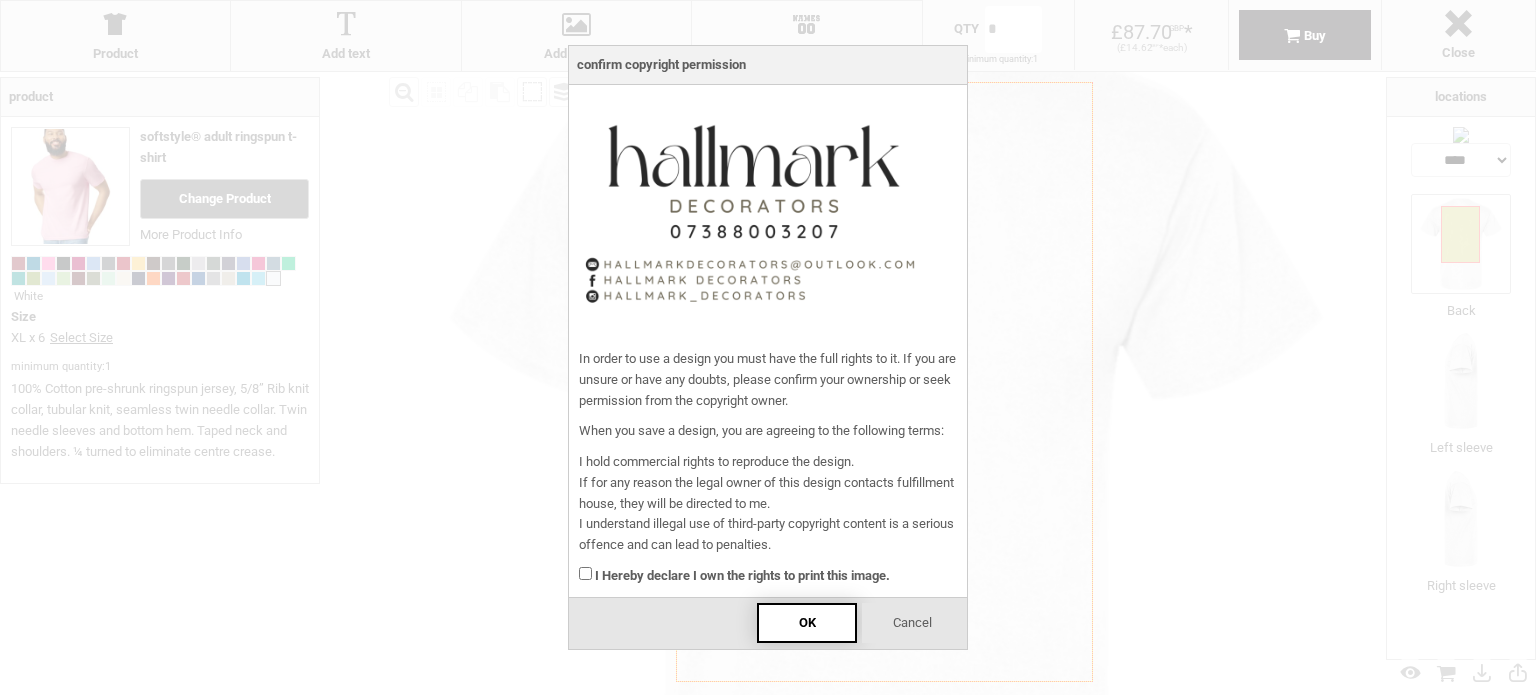 click on "OK" at bounding box center [807, 622] 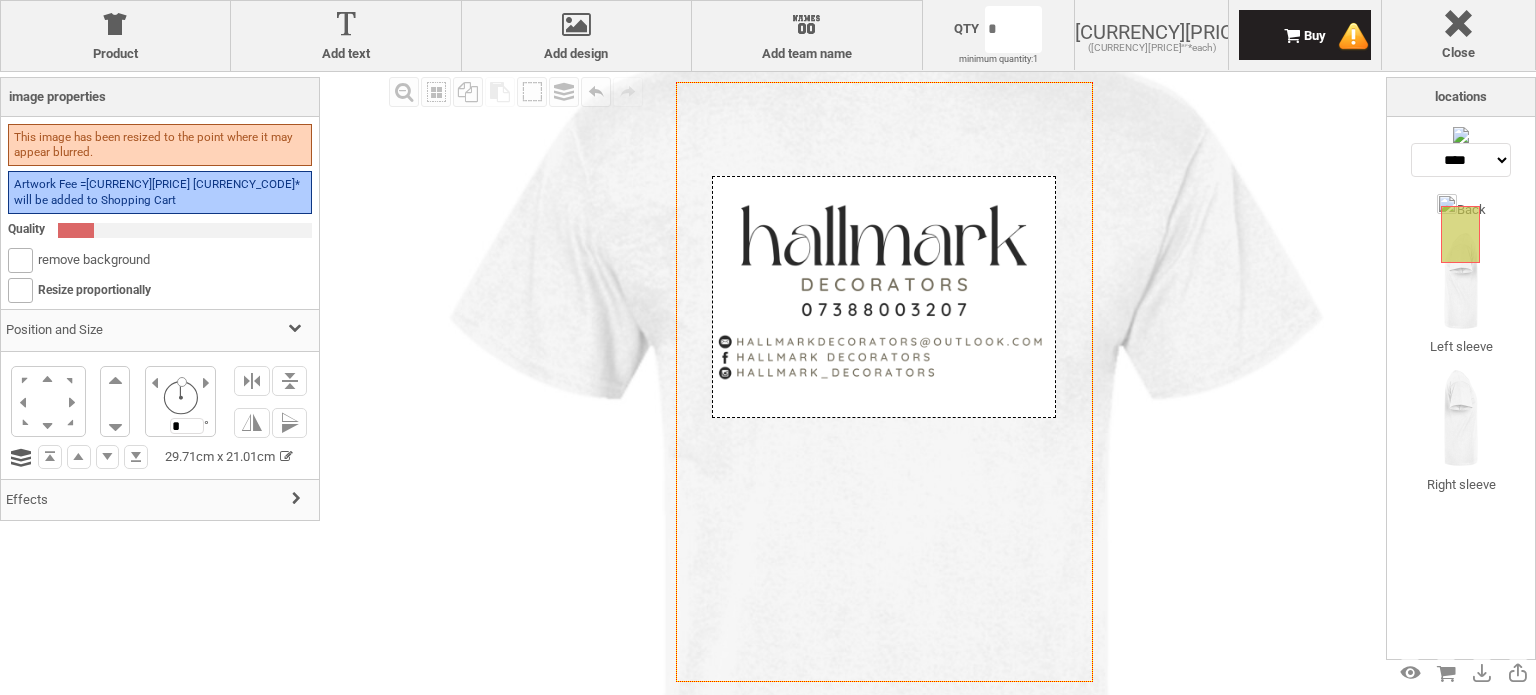 drag, startPoint x: 936, startPoint y: 251, endPoint x: 936, endPoint y: 345, distance: 94 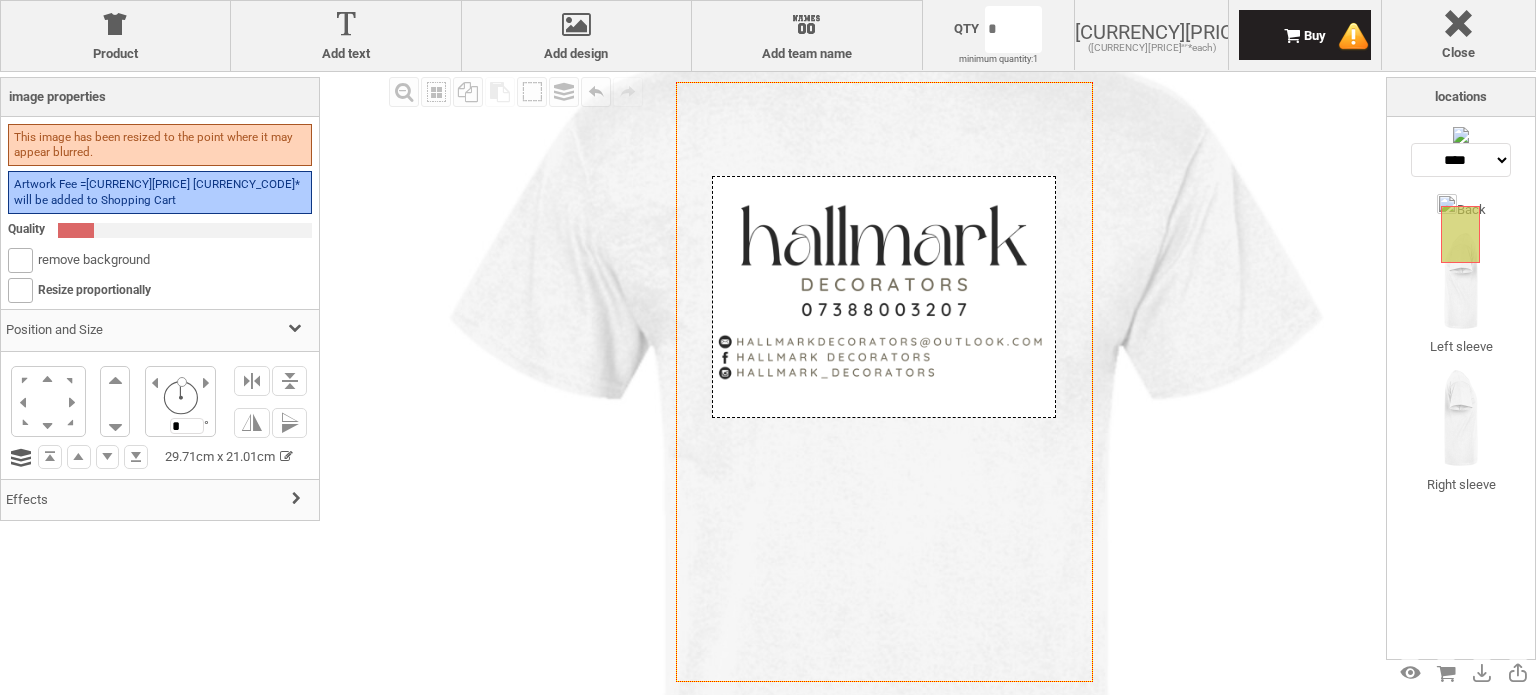 click at bounding box center (884, 297) 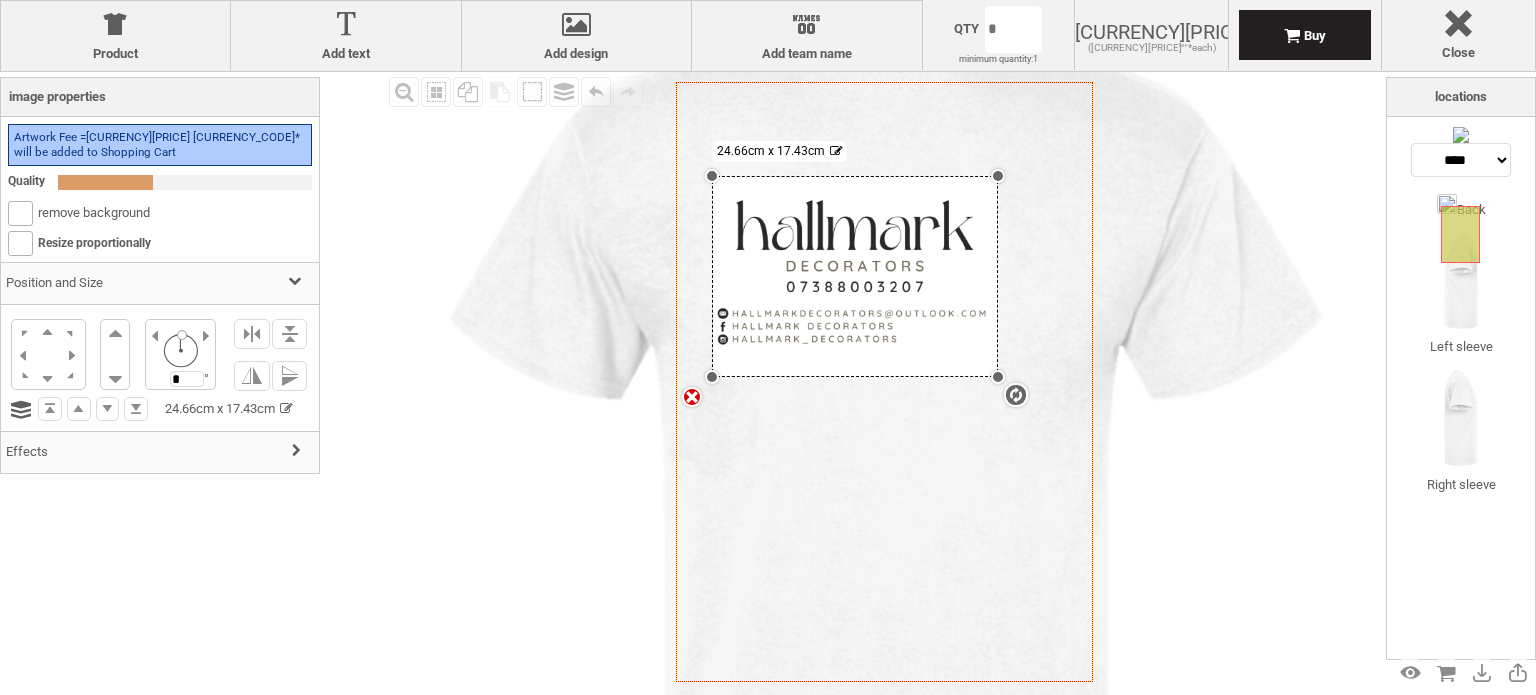 drag, startPoint x: 1055, startPoint y: 419, endPoint x: 976, endPoint y: 378, distance: 89.005615 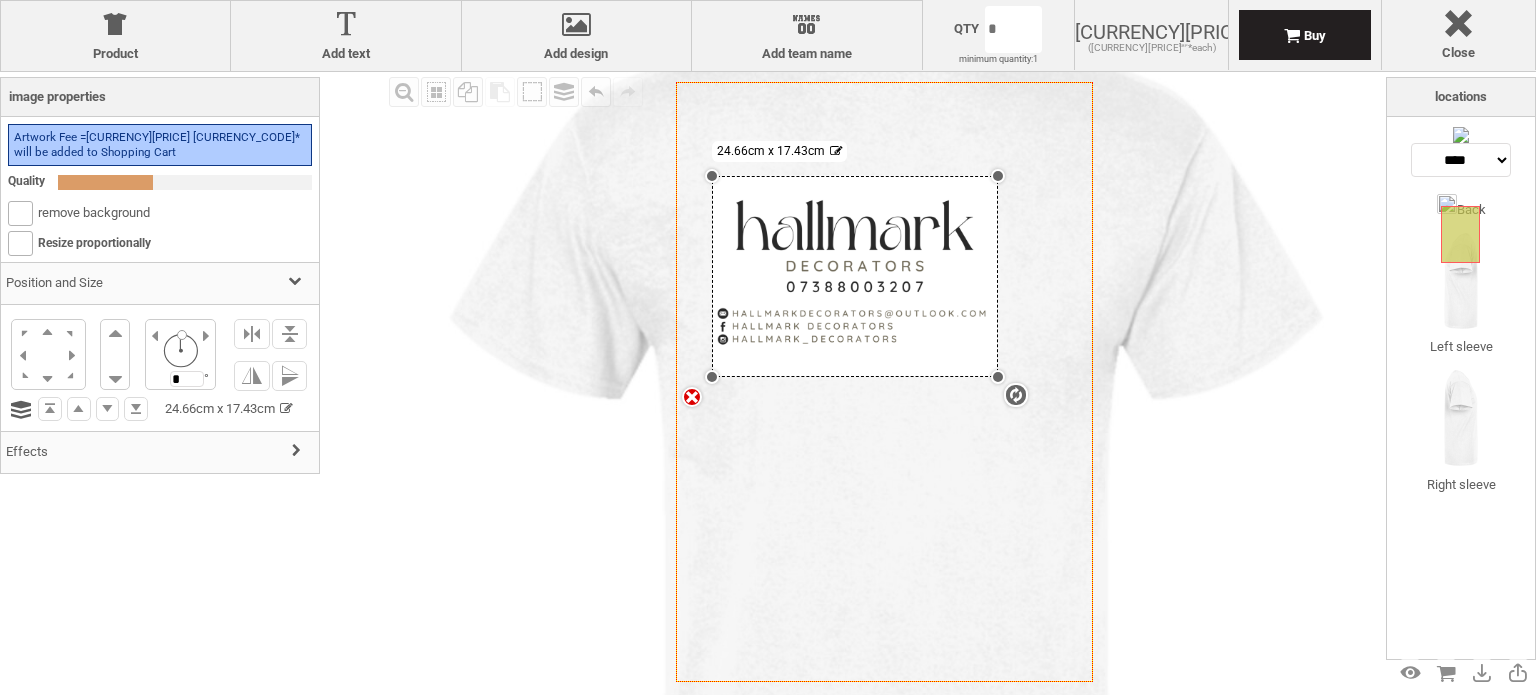 click on "Created with Raphaël 2.1.2 Created with Raphaël 2.1.2 Created with Raphaël 2.1.2 Created with Raphaël 2.1.2         settings 24.66cm x 17.43cm" at bounding box center (884, 382) 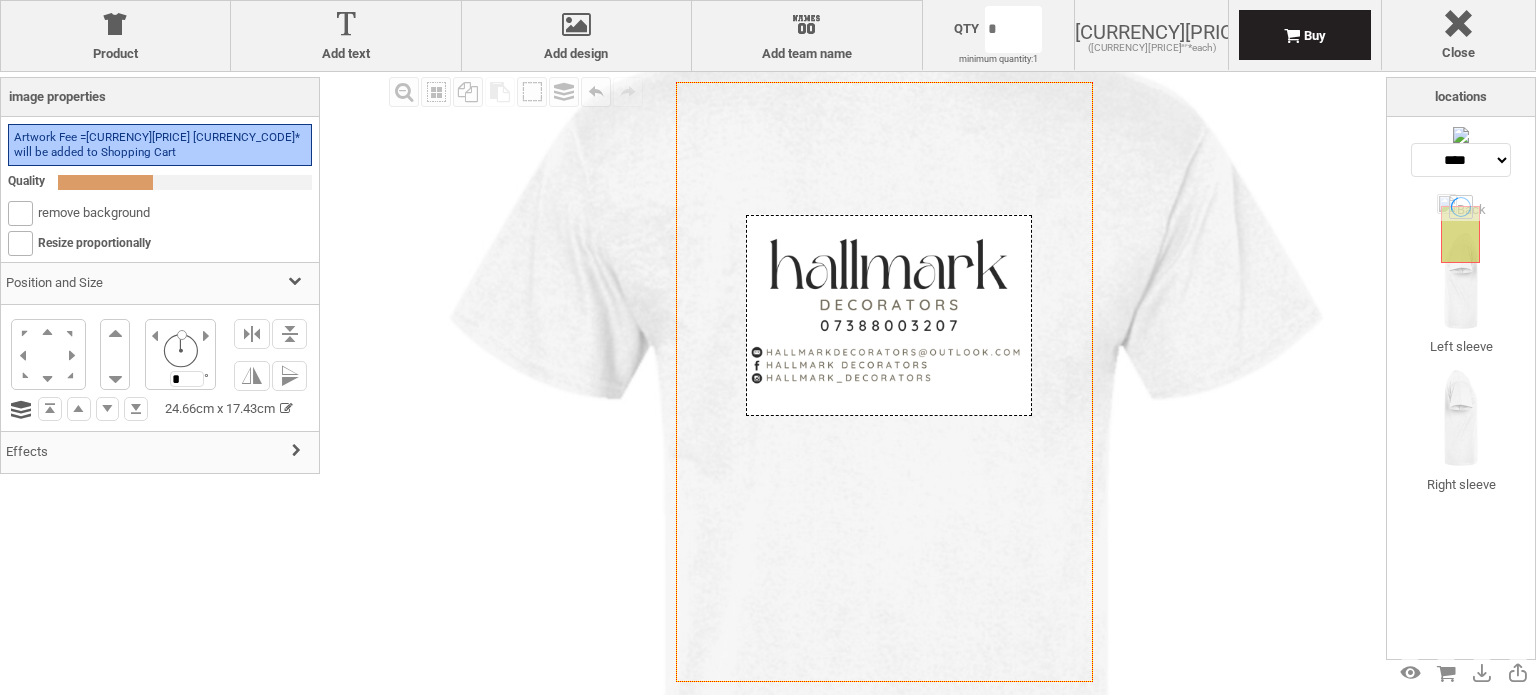 drag, startPoint x: 908, startPoint y: 309, endPoint x: 942, endPoint y: 348, distance: 51.739735 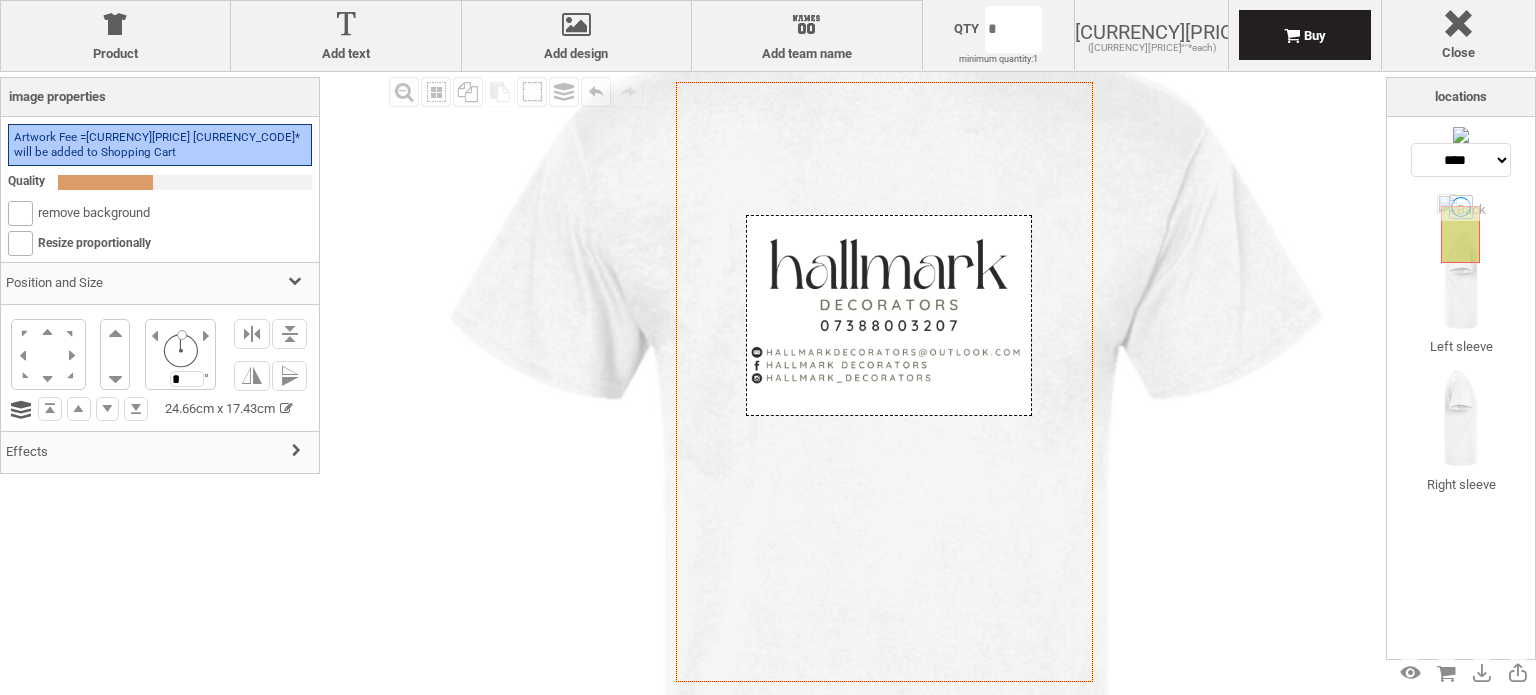 click at bounding box center (889, 315) 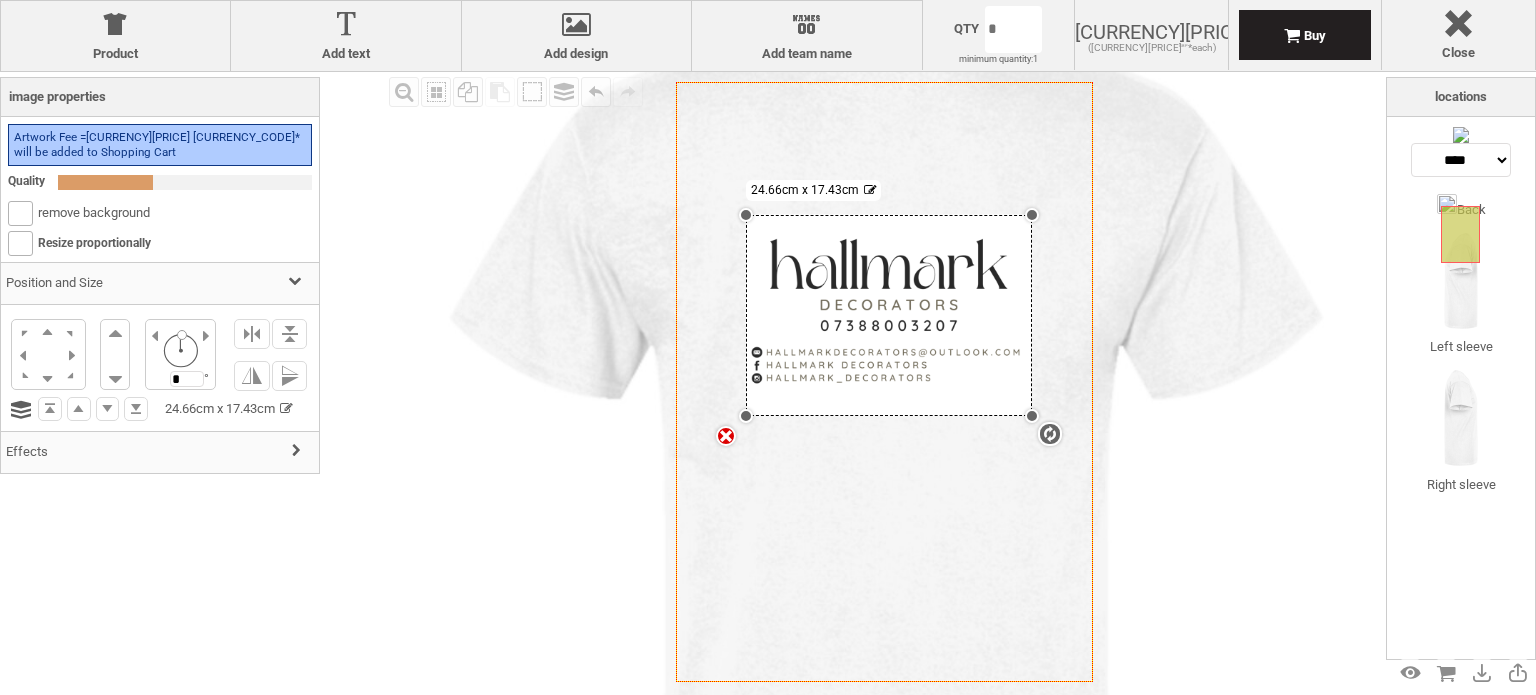 click at bounding box center (886, 481) 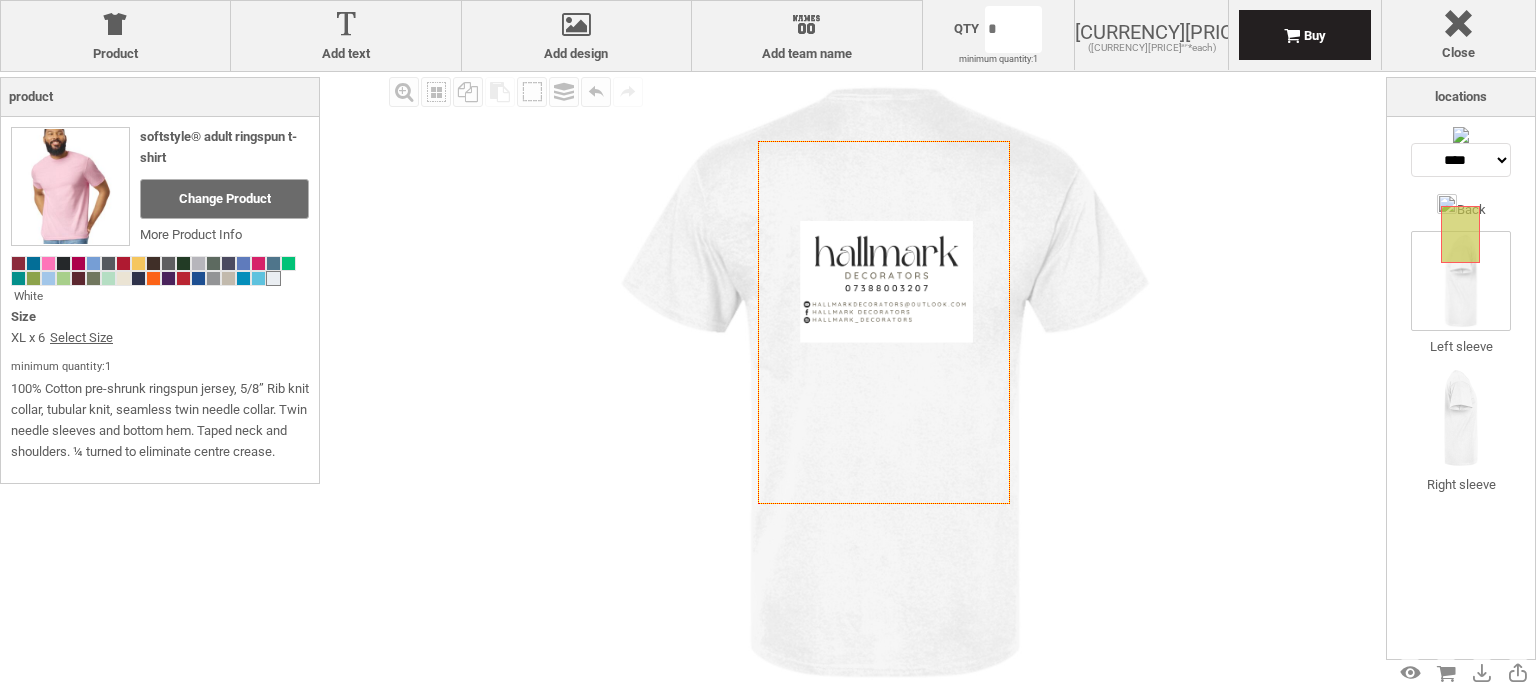 scroll, scrollTop: 0, scrollLeft: 0, axis: both 